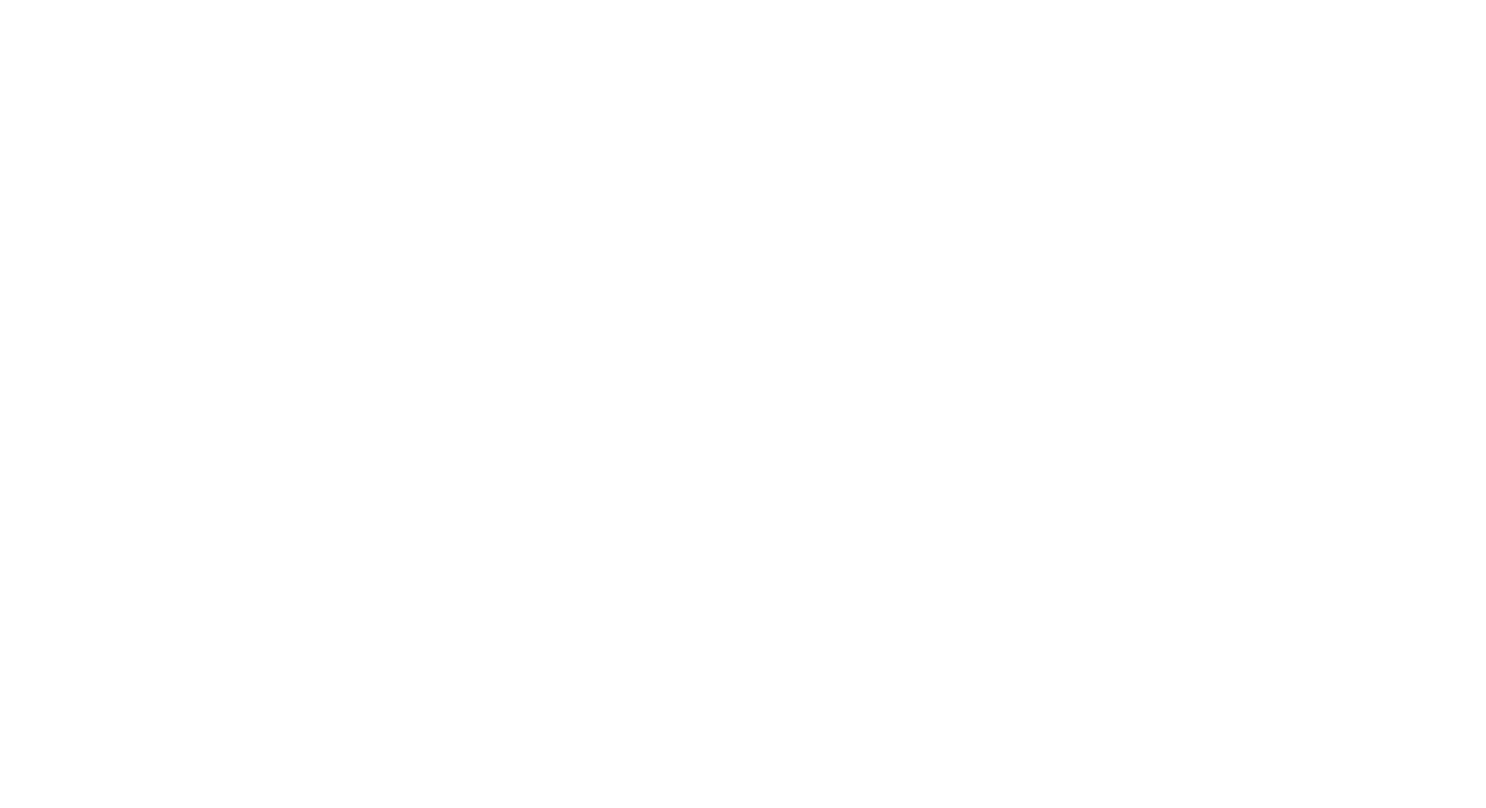 scroll, scrollTop: 0, scrollLeft: 0, axis: both 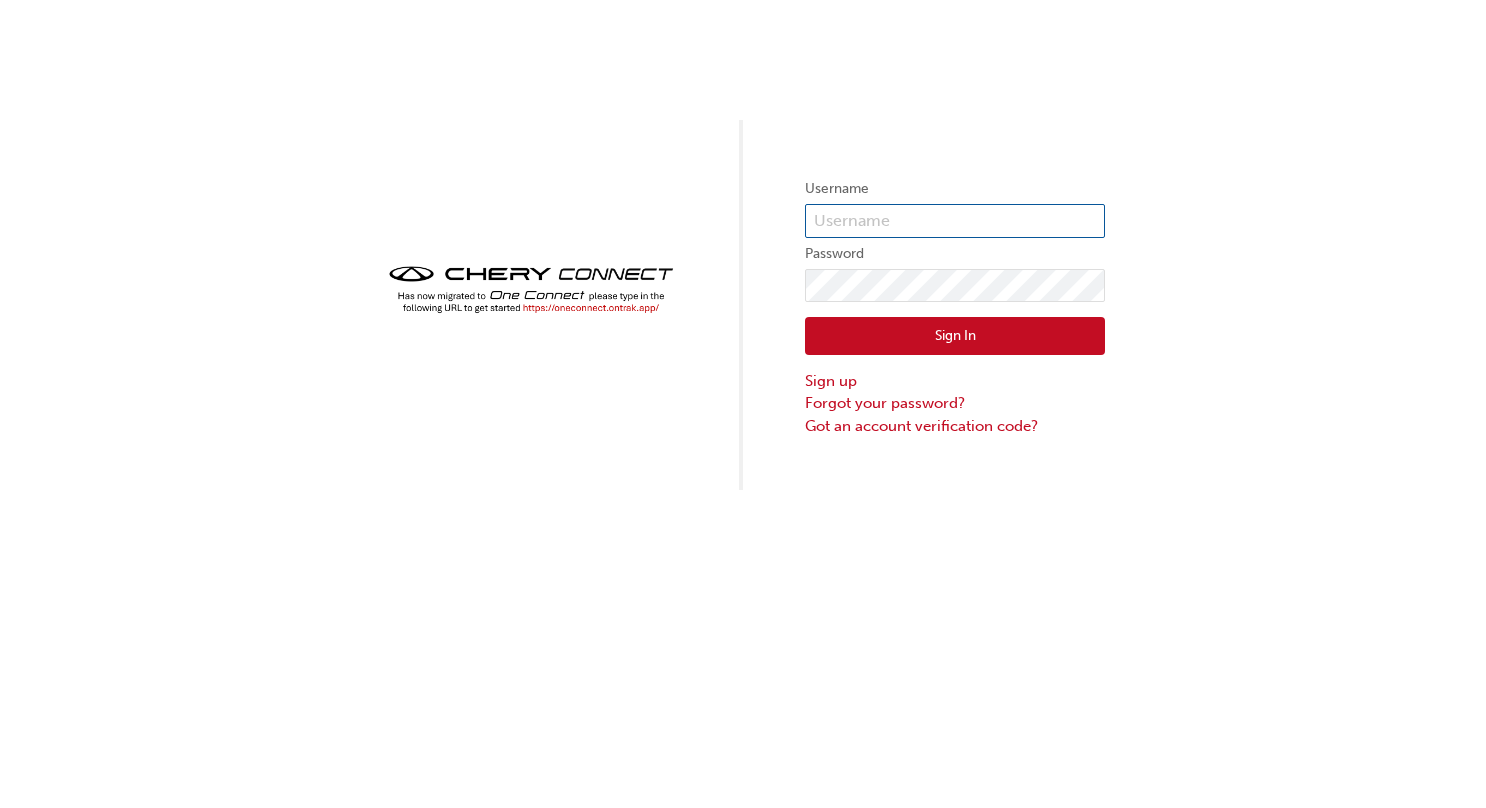 type on "CHAU2003" 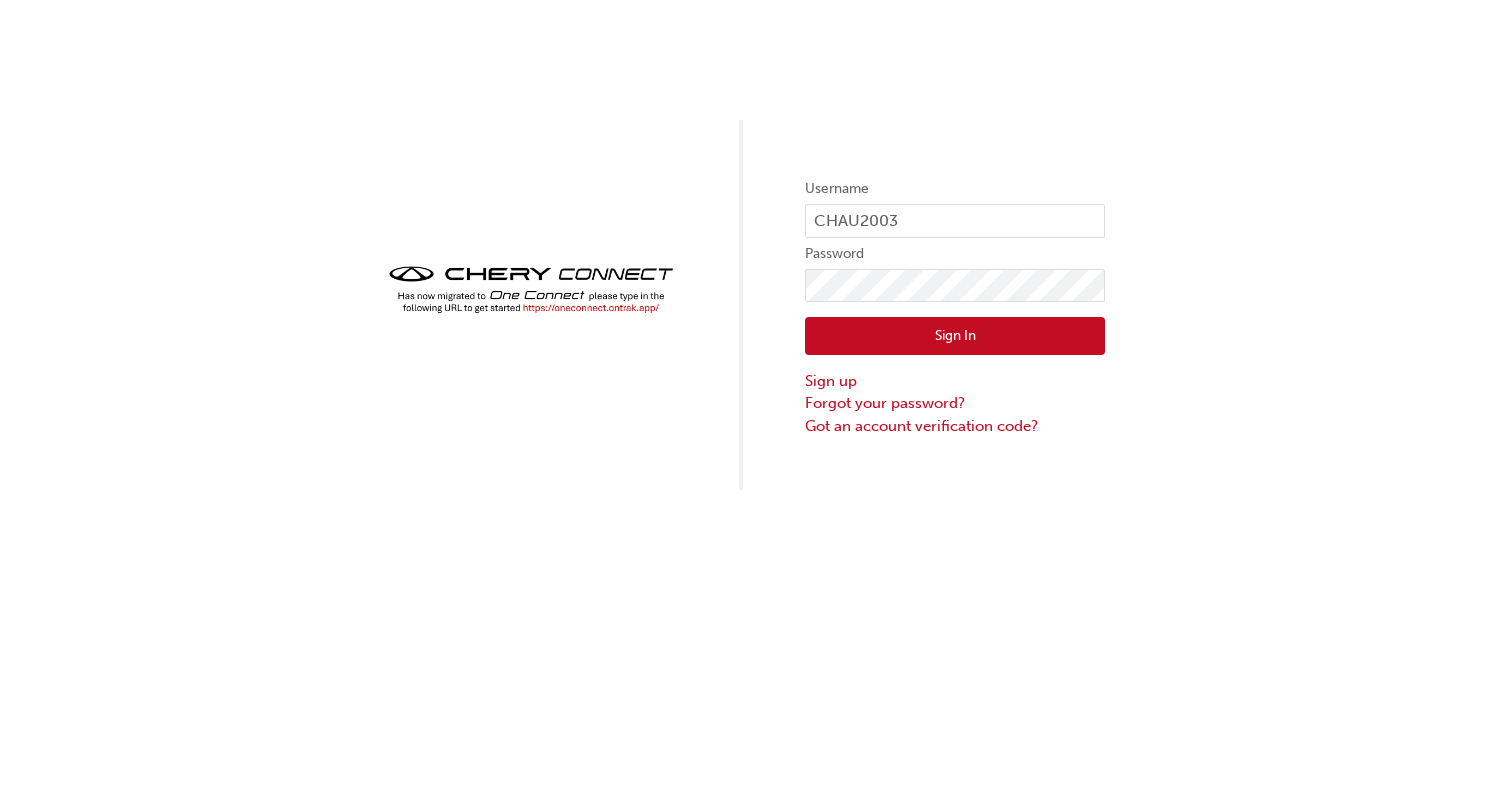 click on "Sign In" at bounding box center [955, 336] 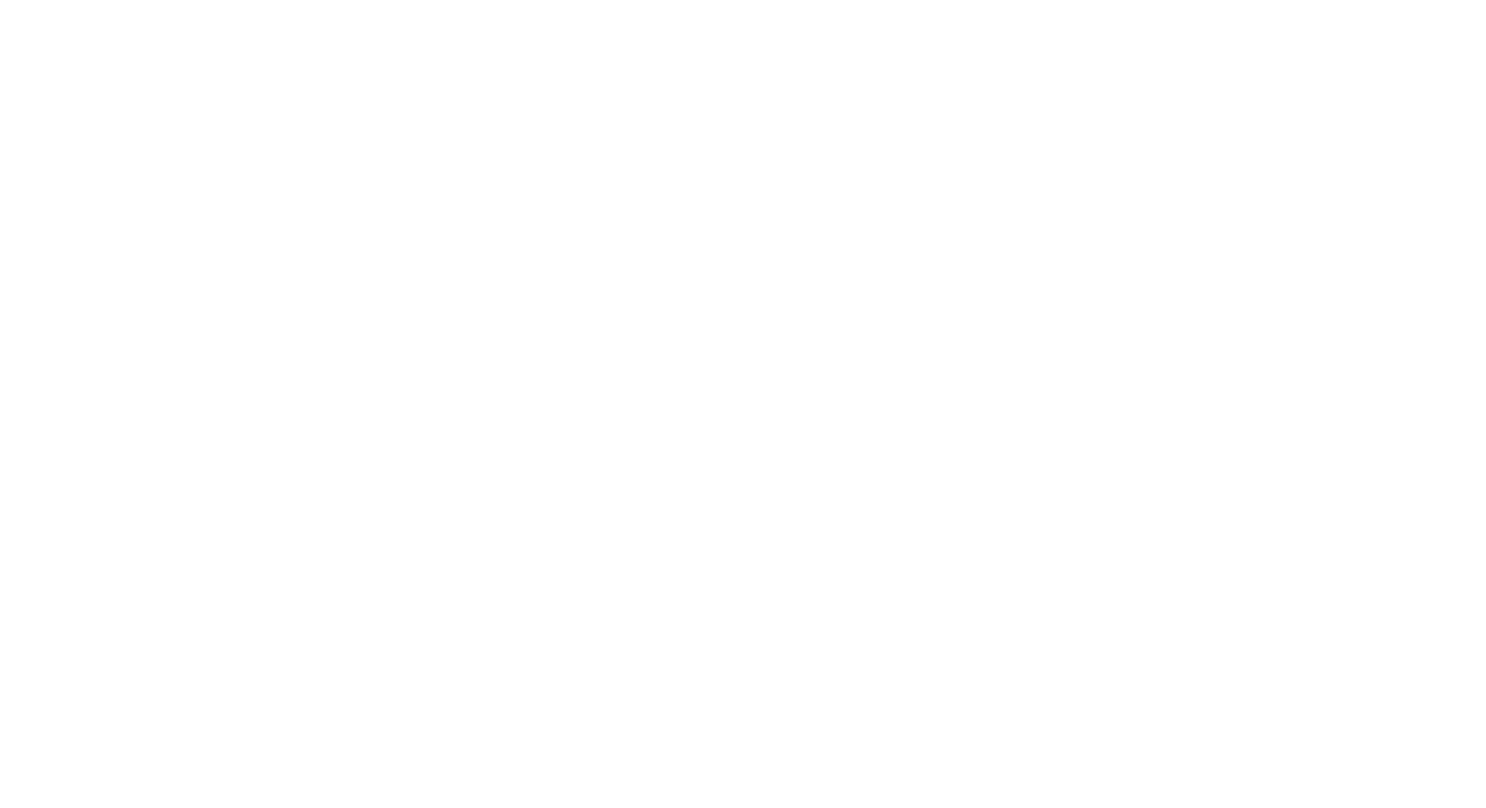 scroll, scrollTop: 0, scrollLeft: 0, axis: both 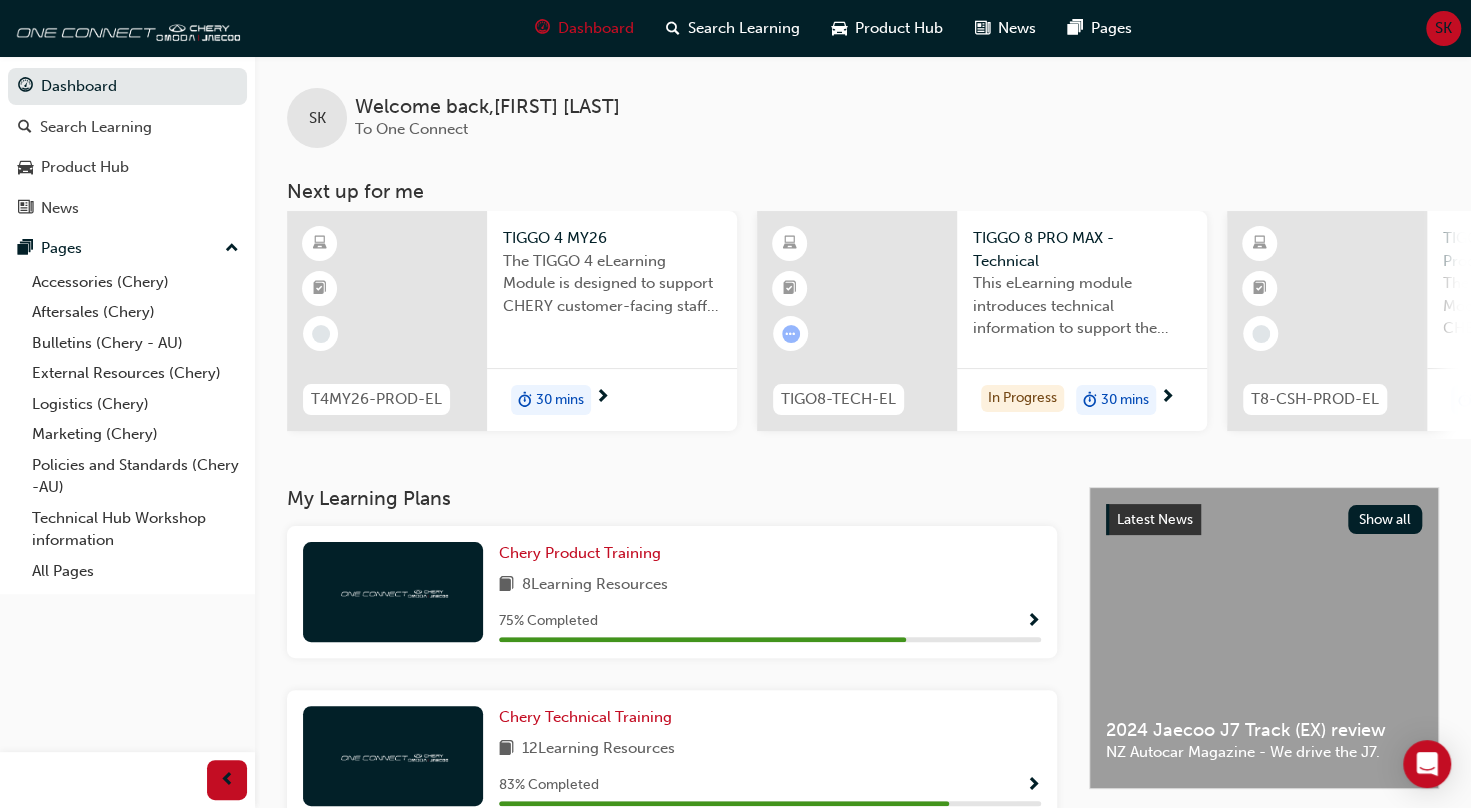 click on "30 mins" at bounding box center (612, 399) 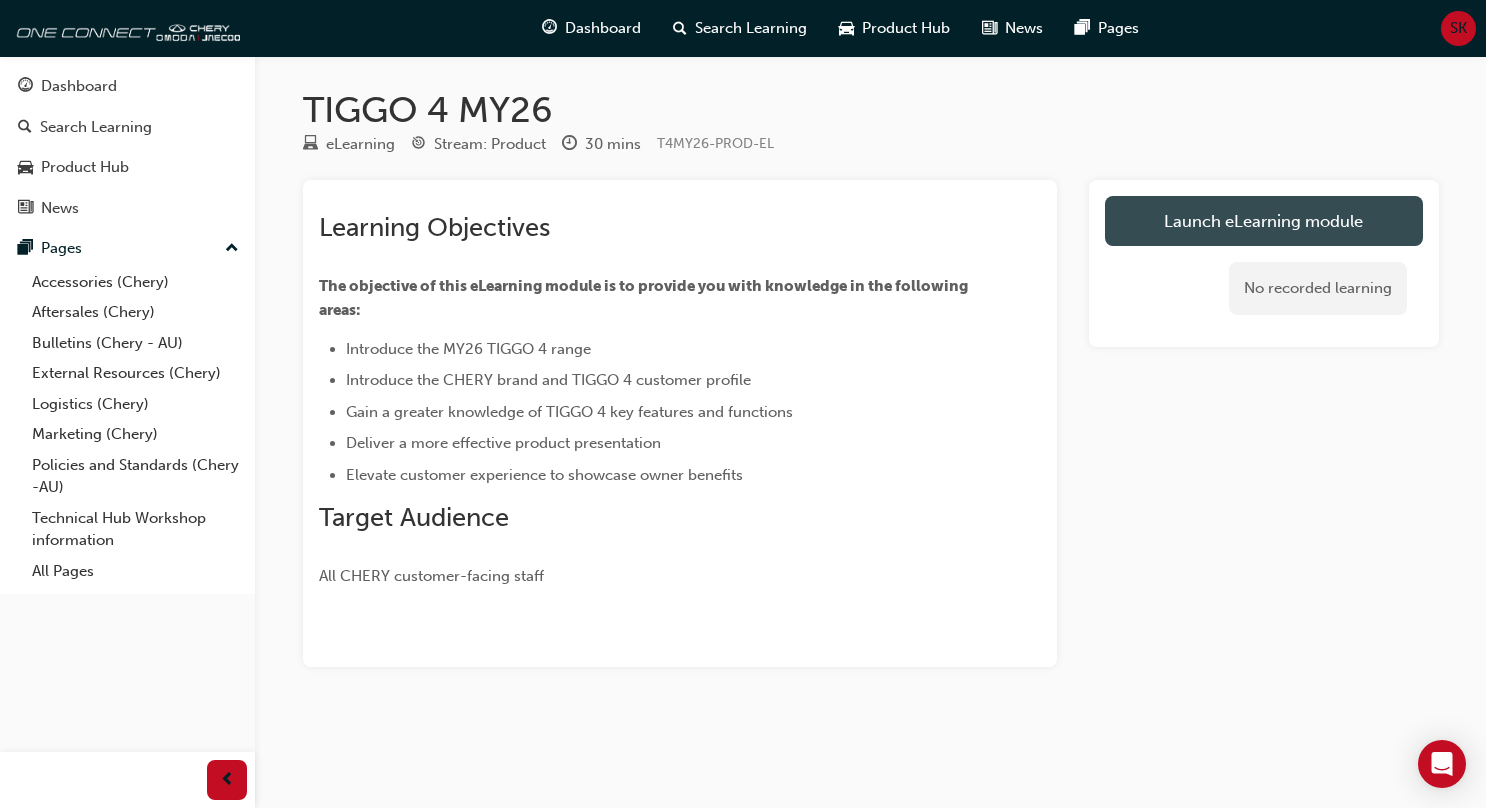 click on "Launch eLearning module" at bounding box center [1264, 221] 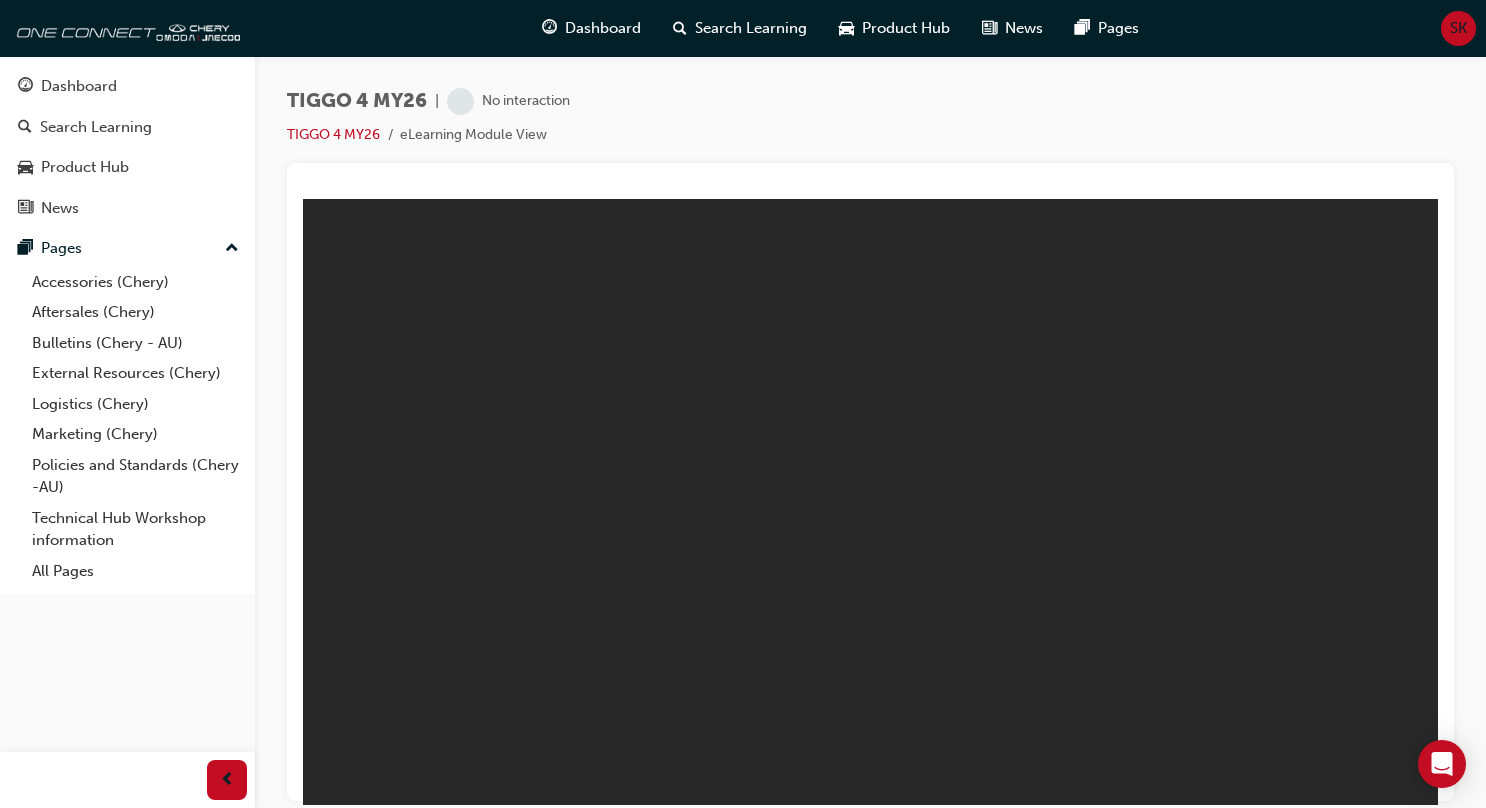 scroll, scrollTop: 0, scrollLeft: 0, axis: both 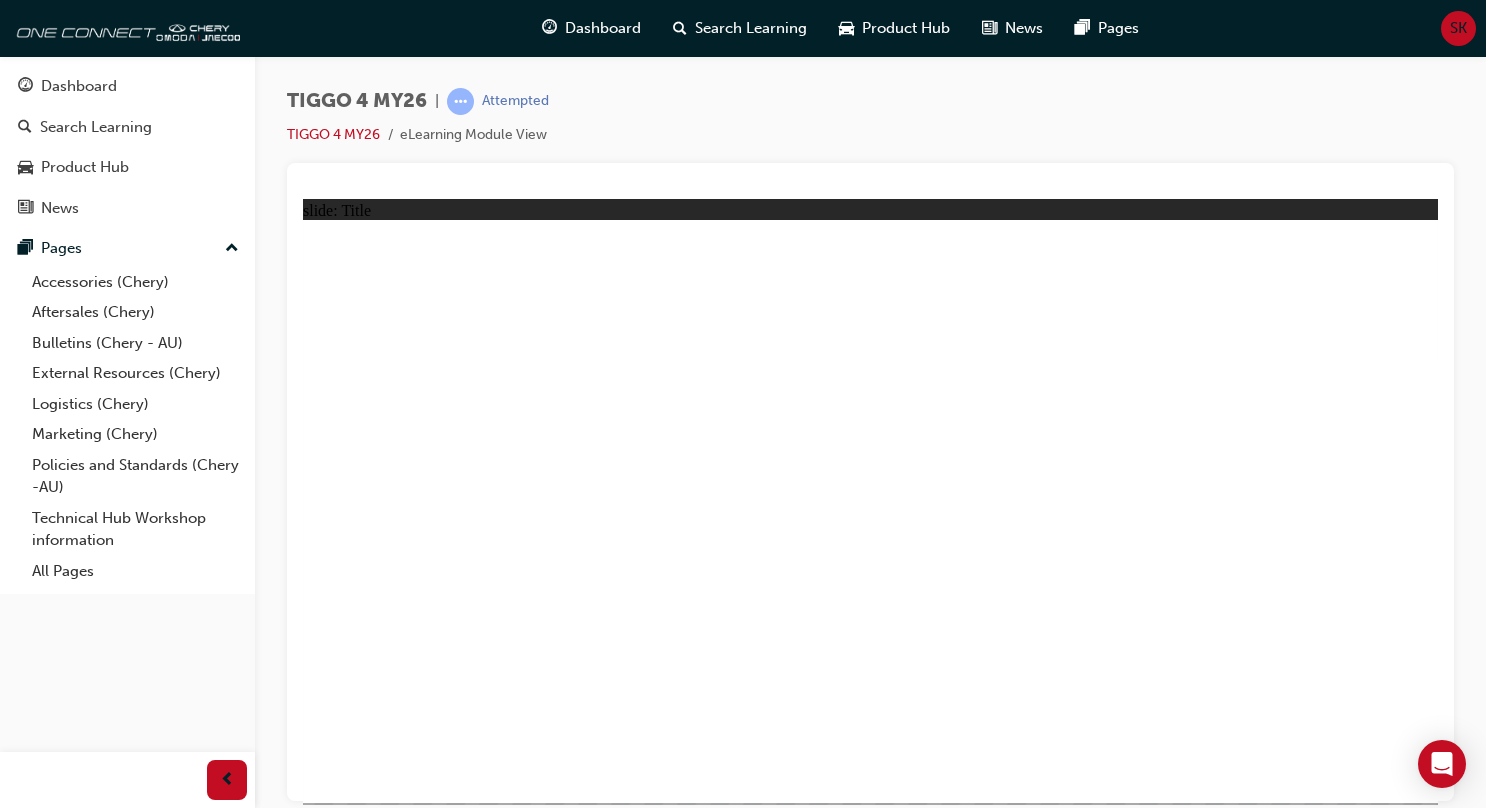 click 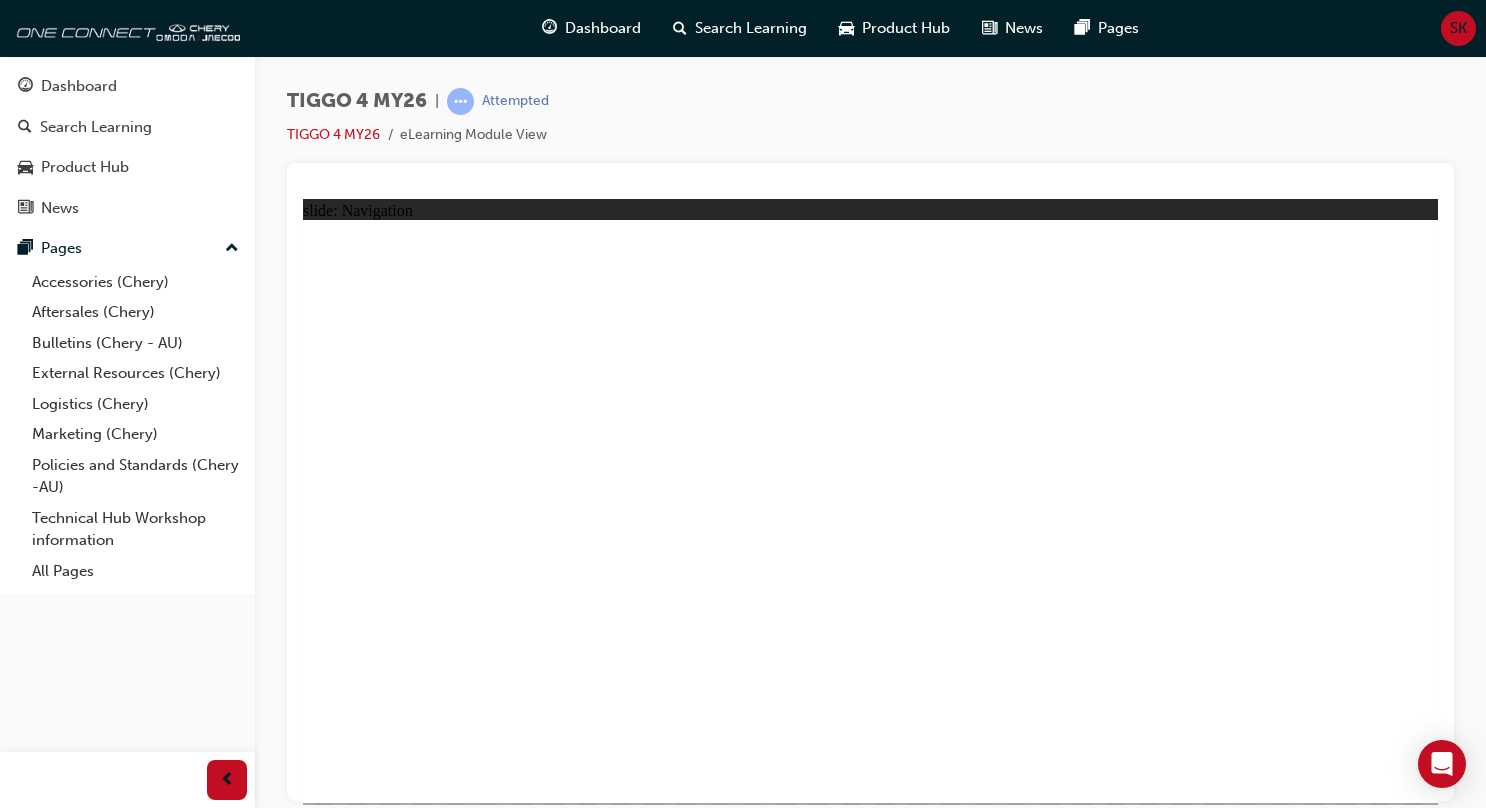 click 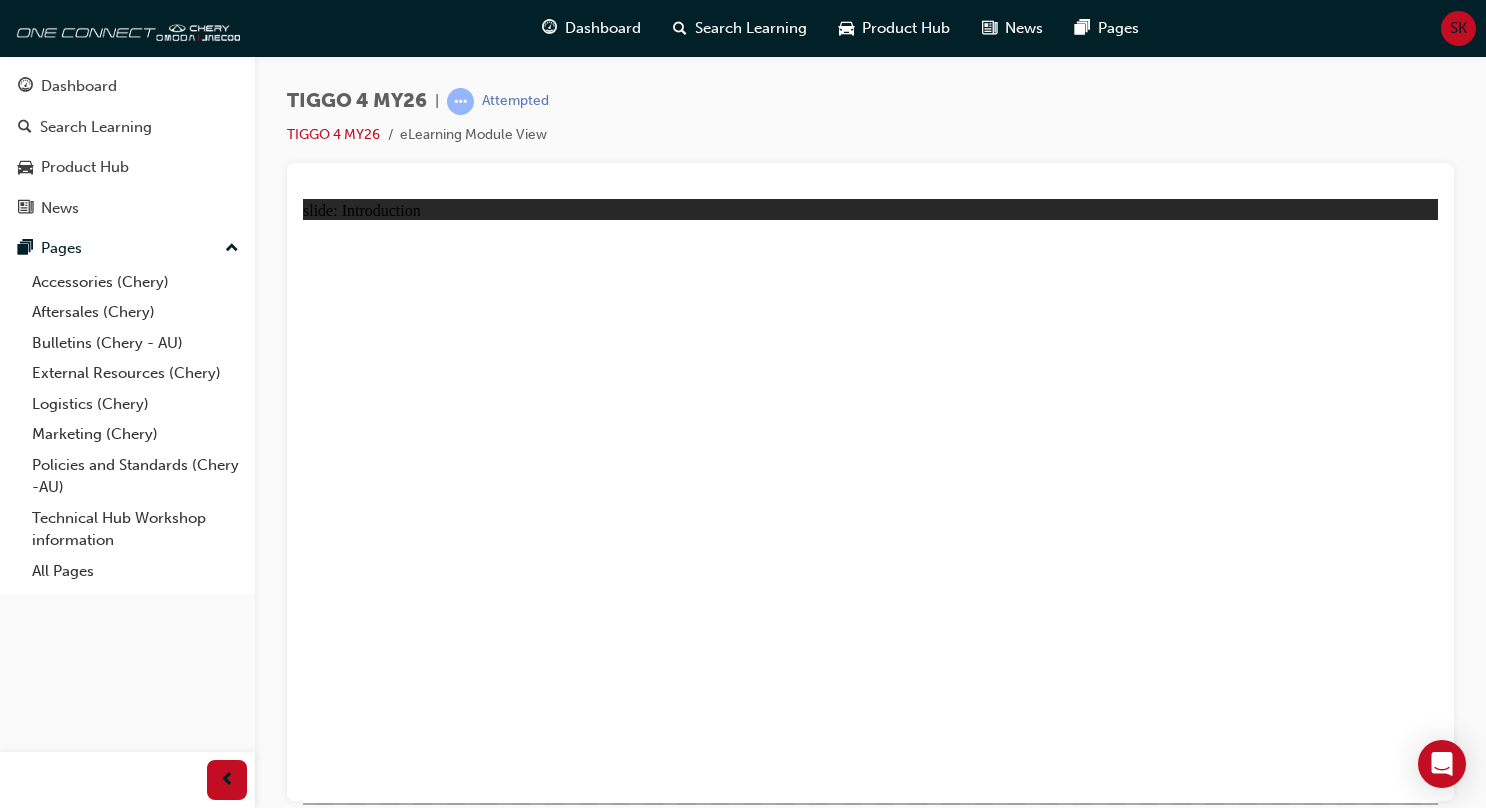 click 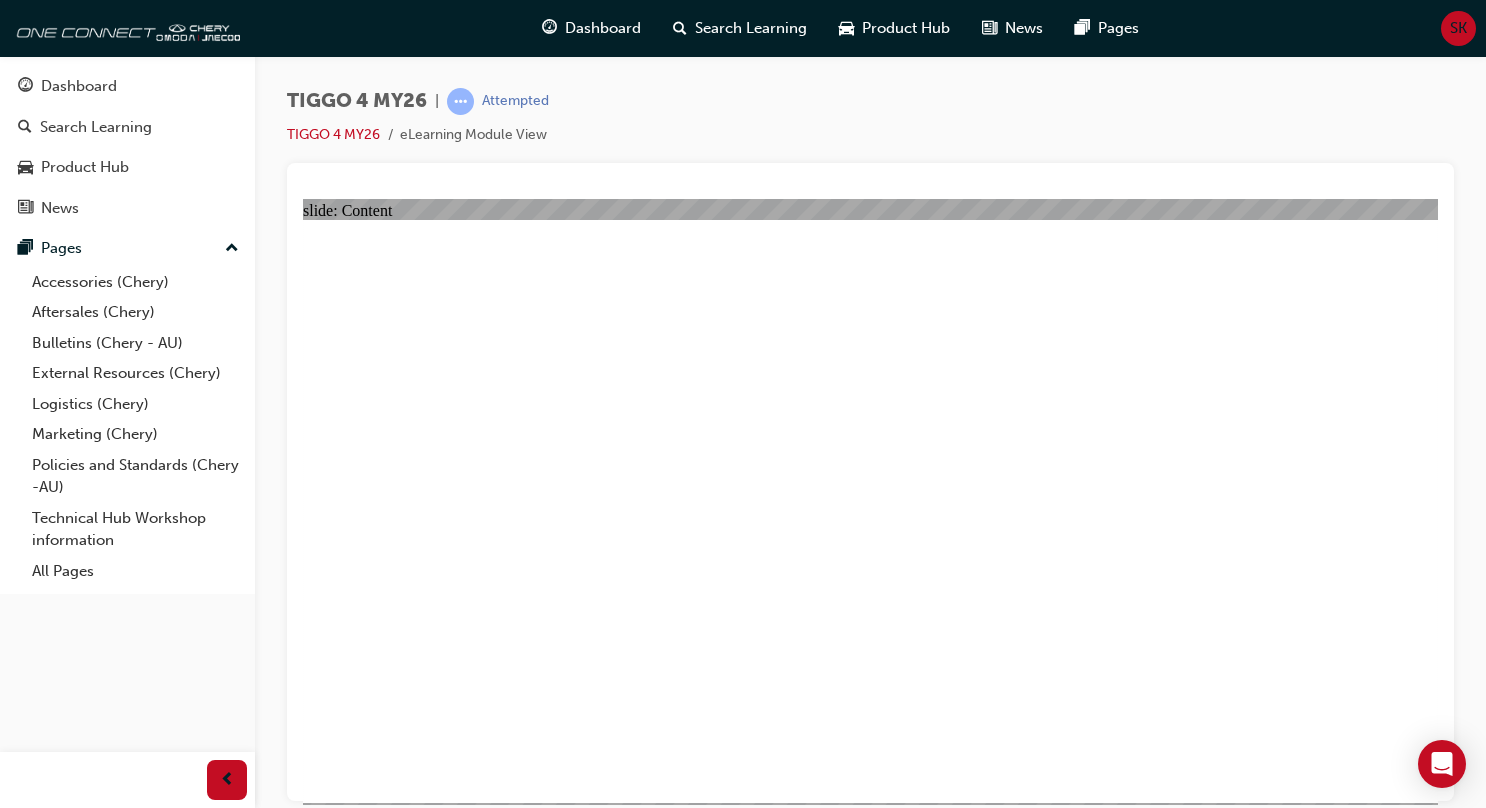 click at bounding box center (612, 3615) 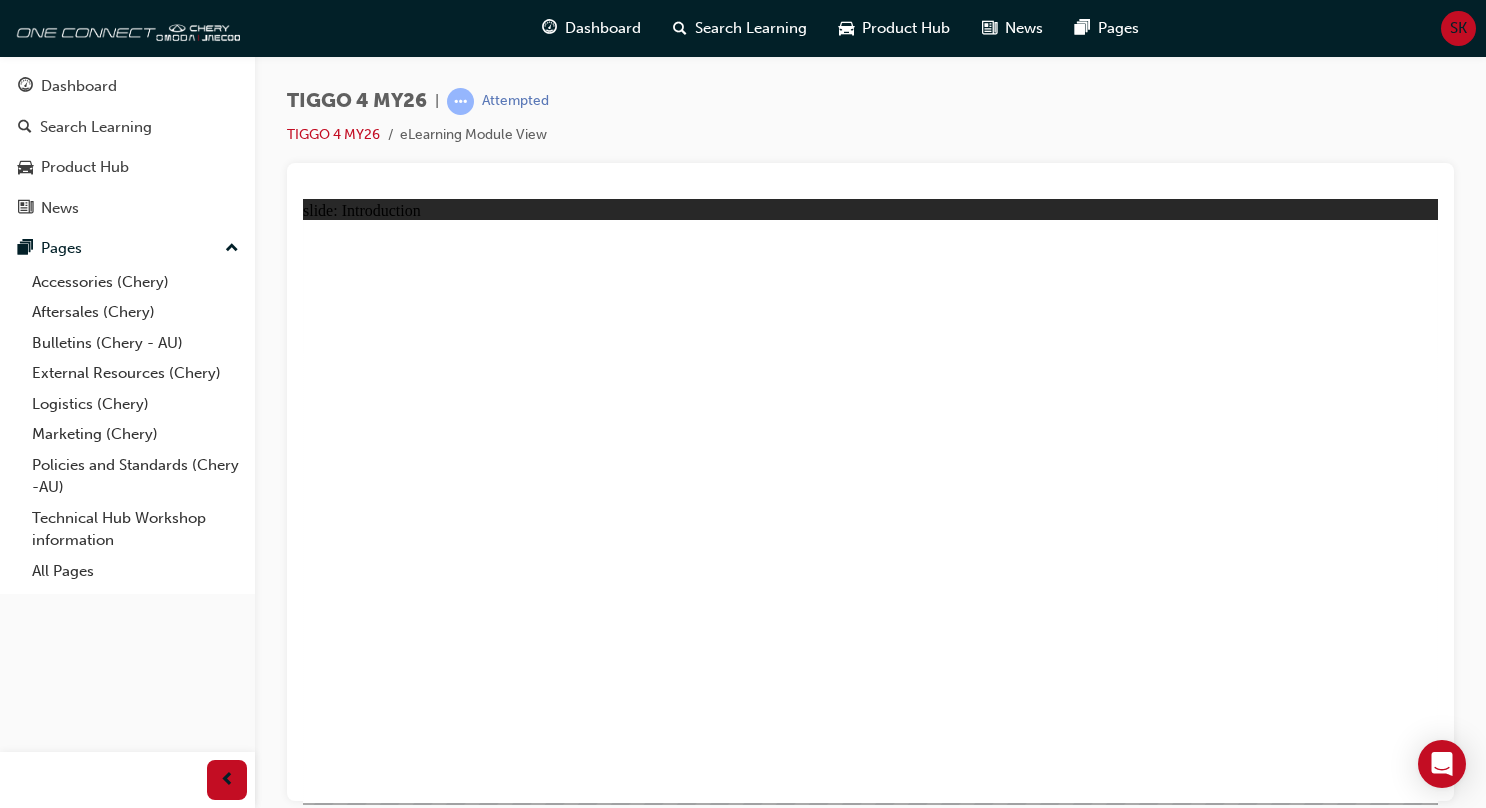 click 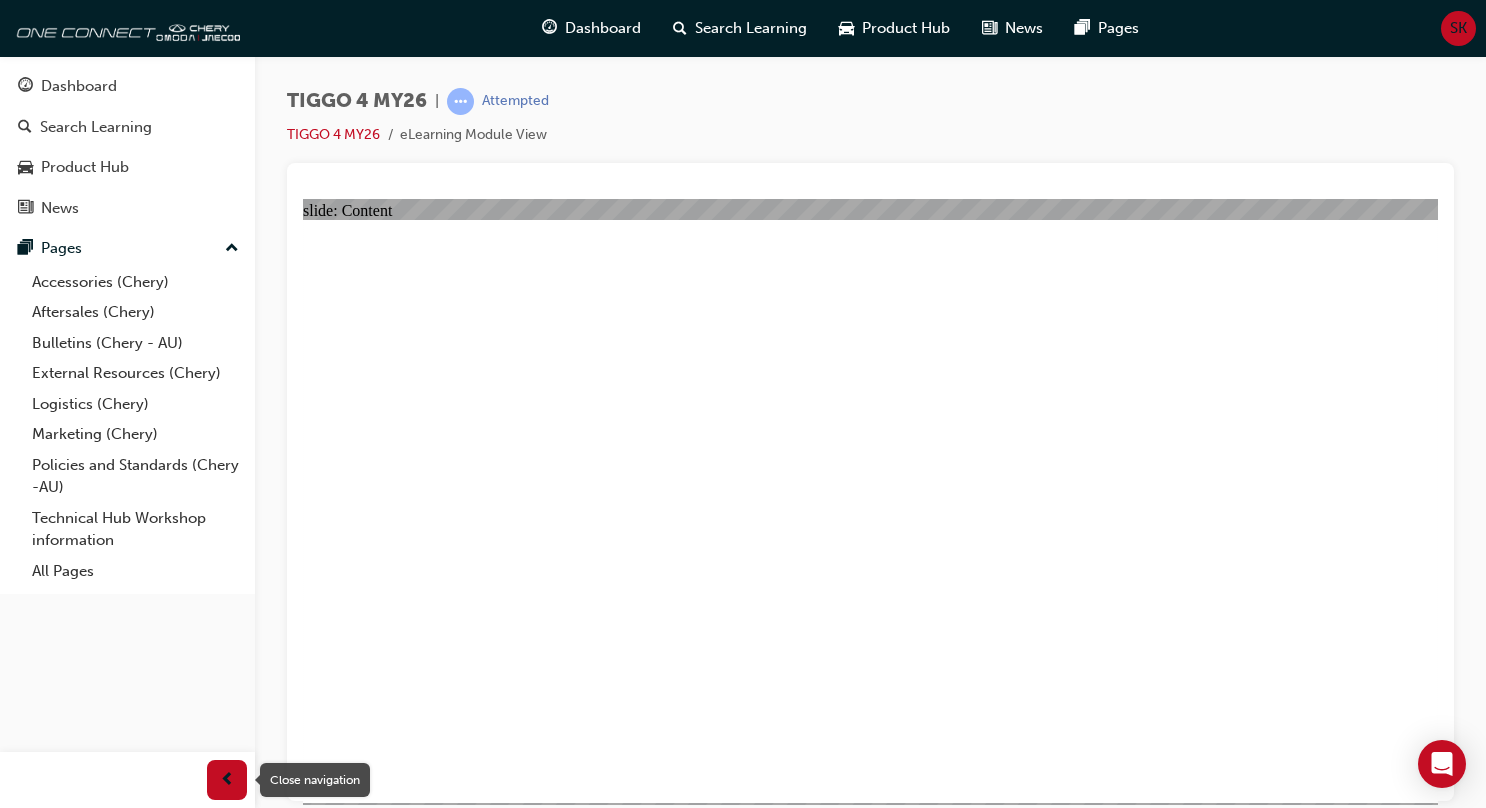 click at bounding box center [227, 780] 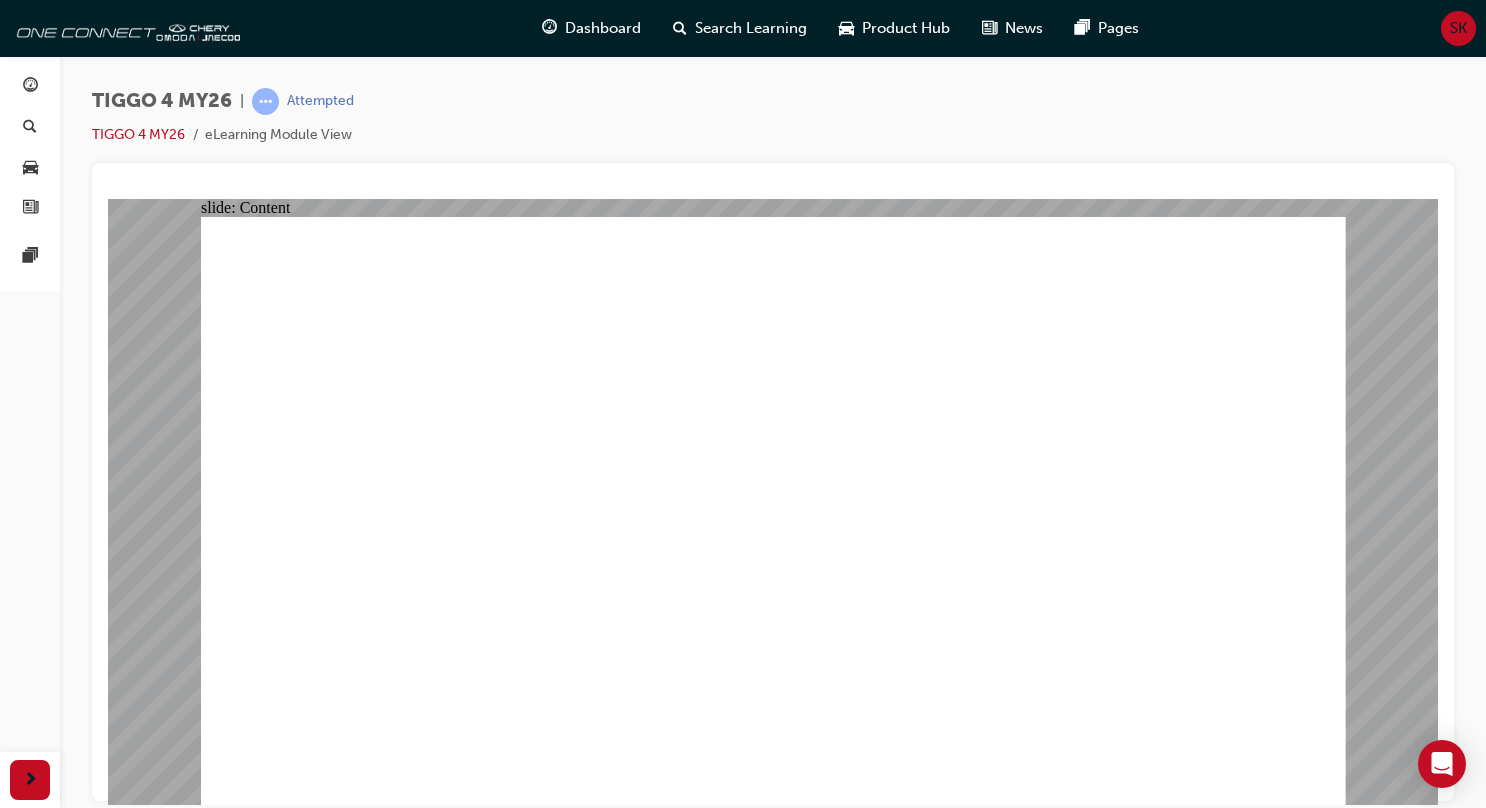 click 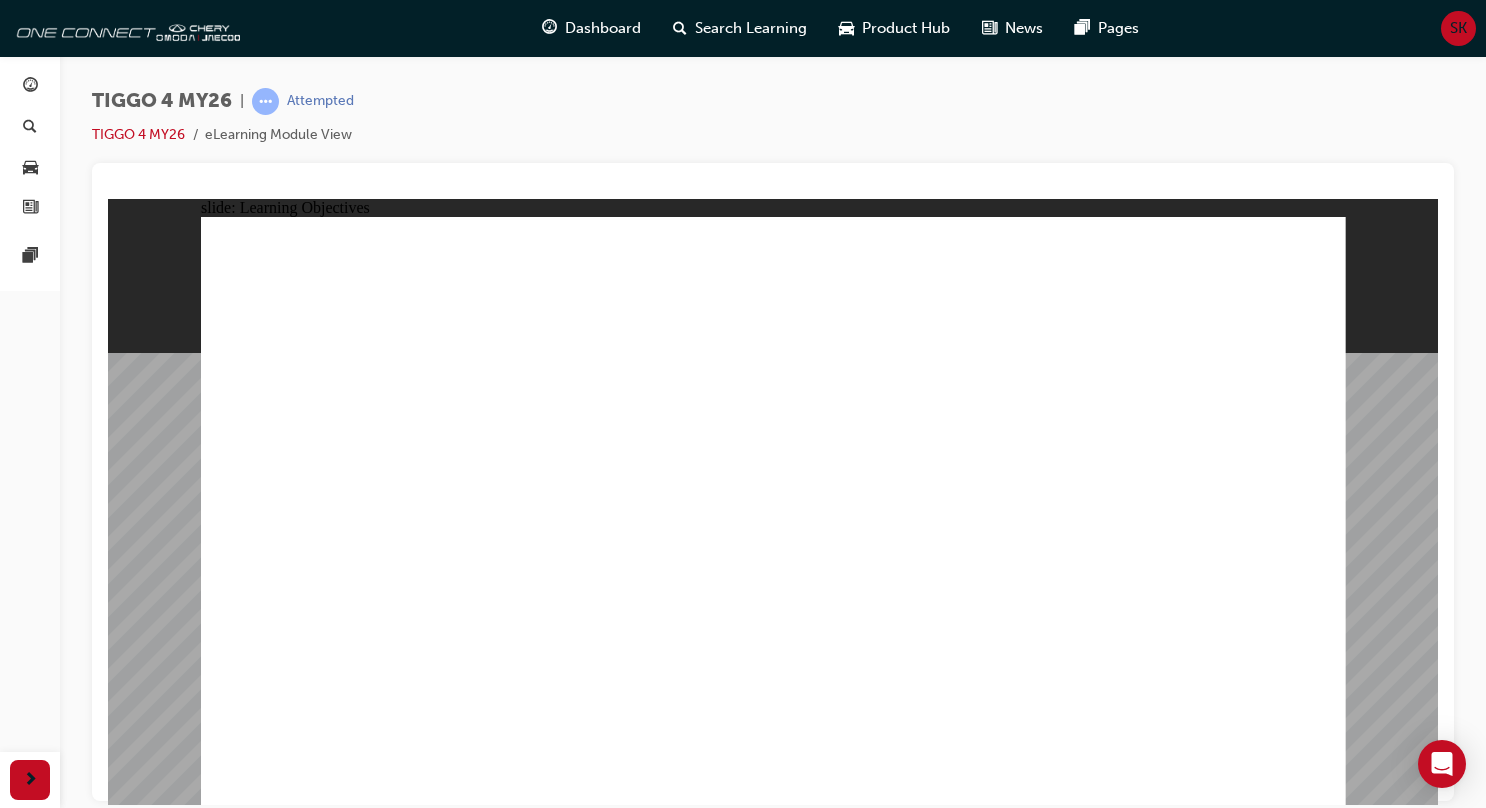 click 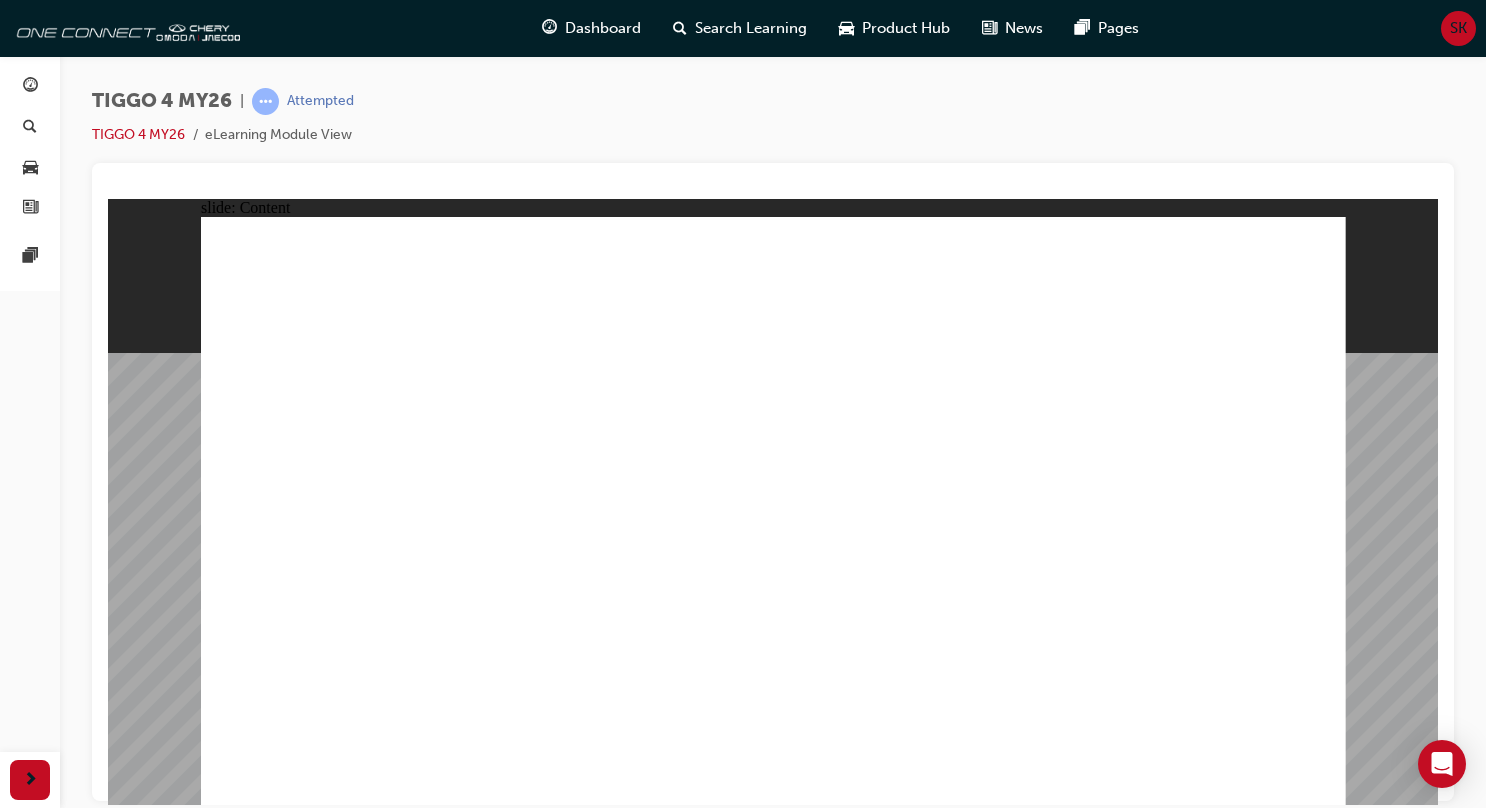 click 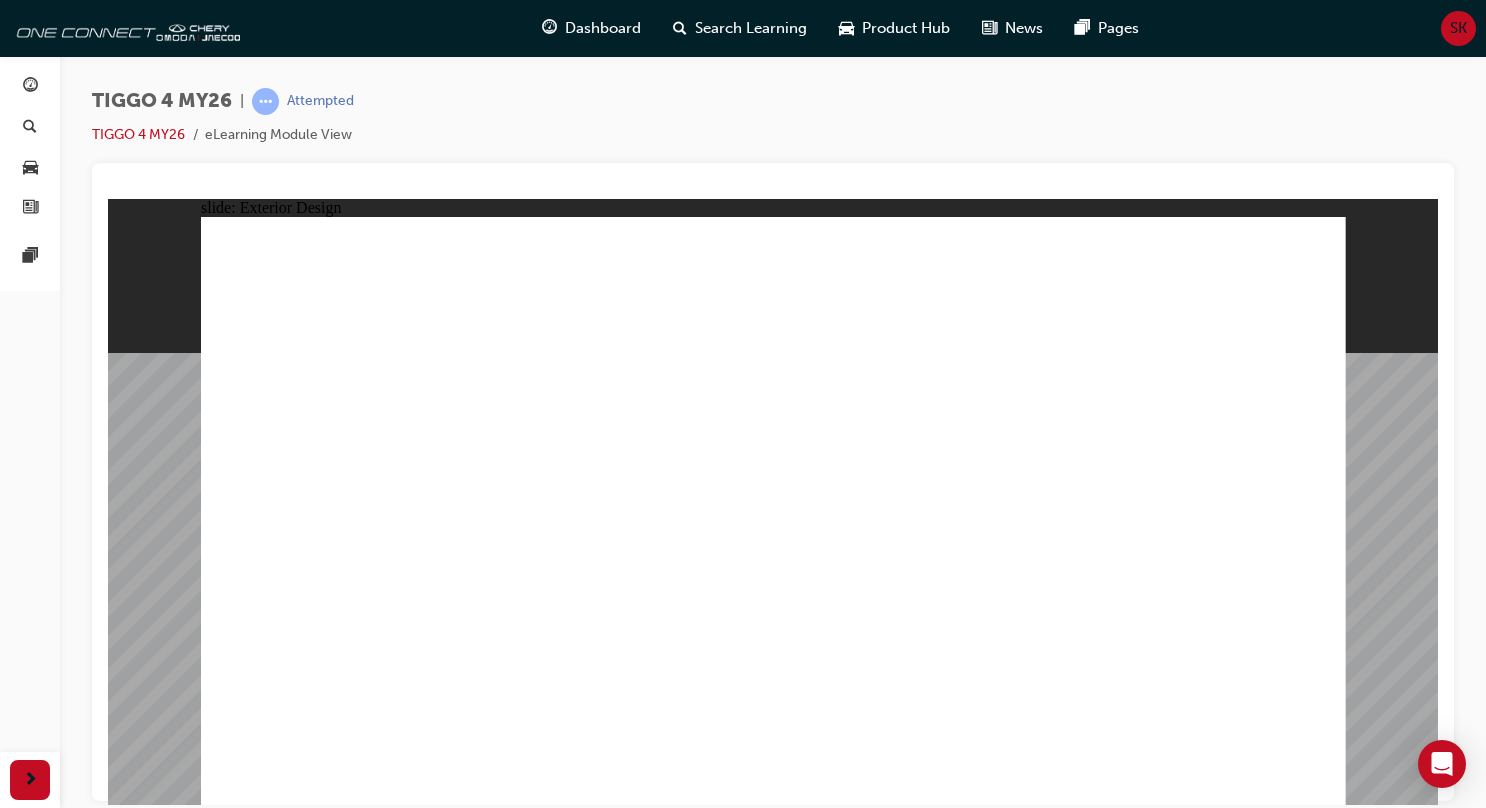 click 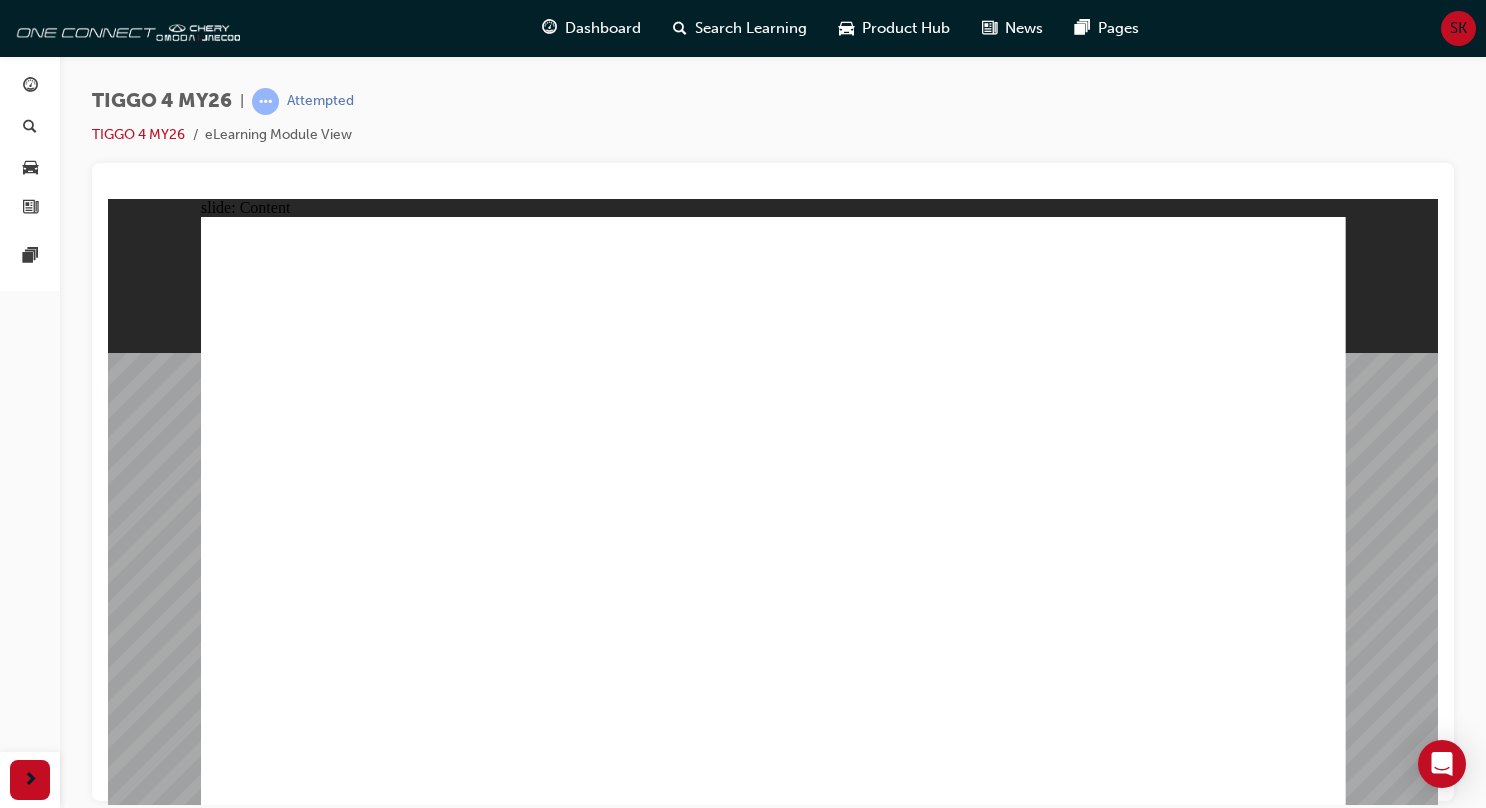click 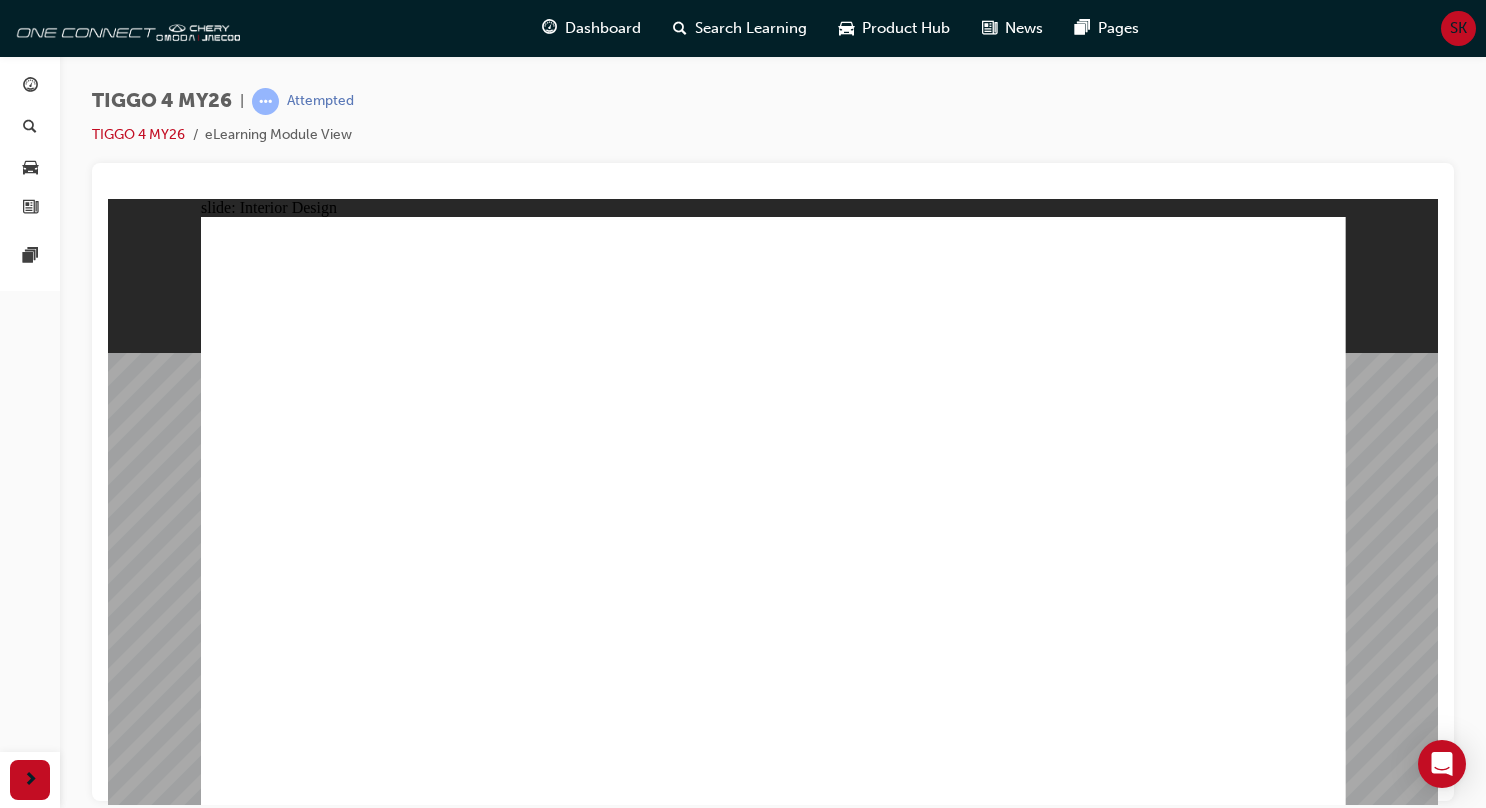 click 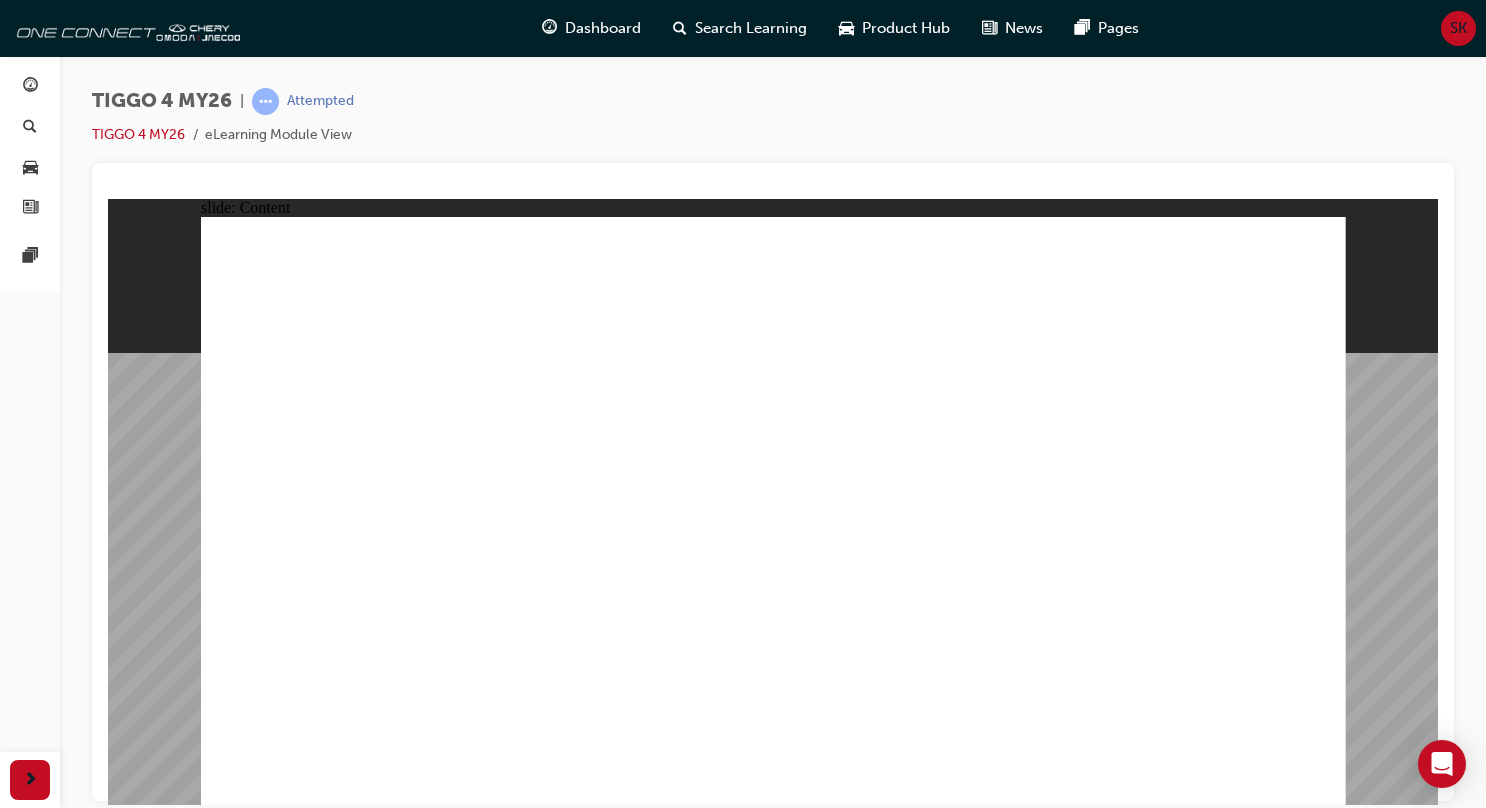click 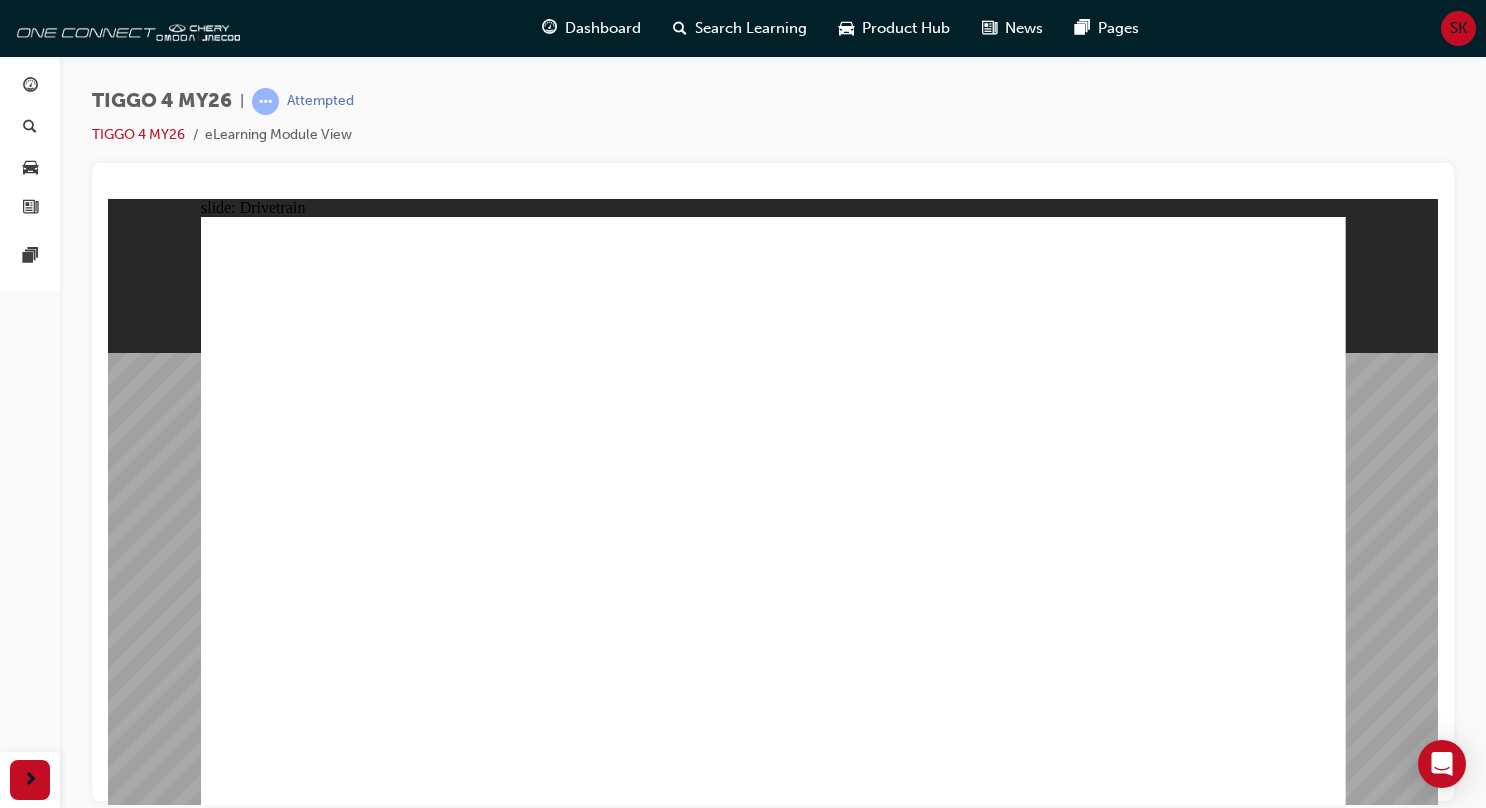click 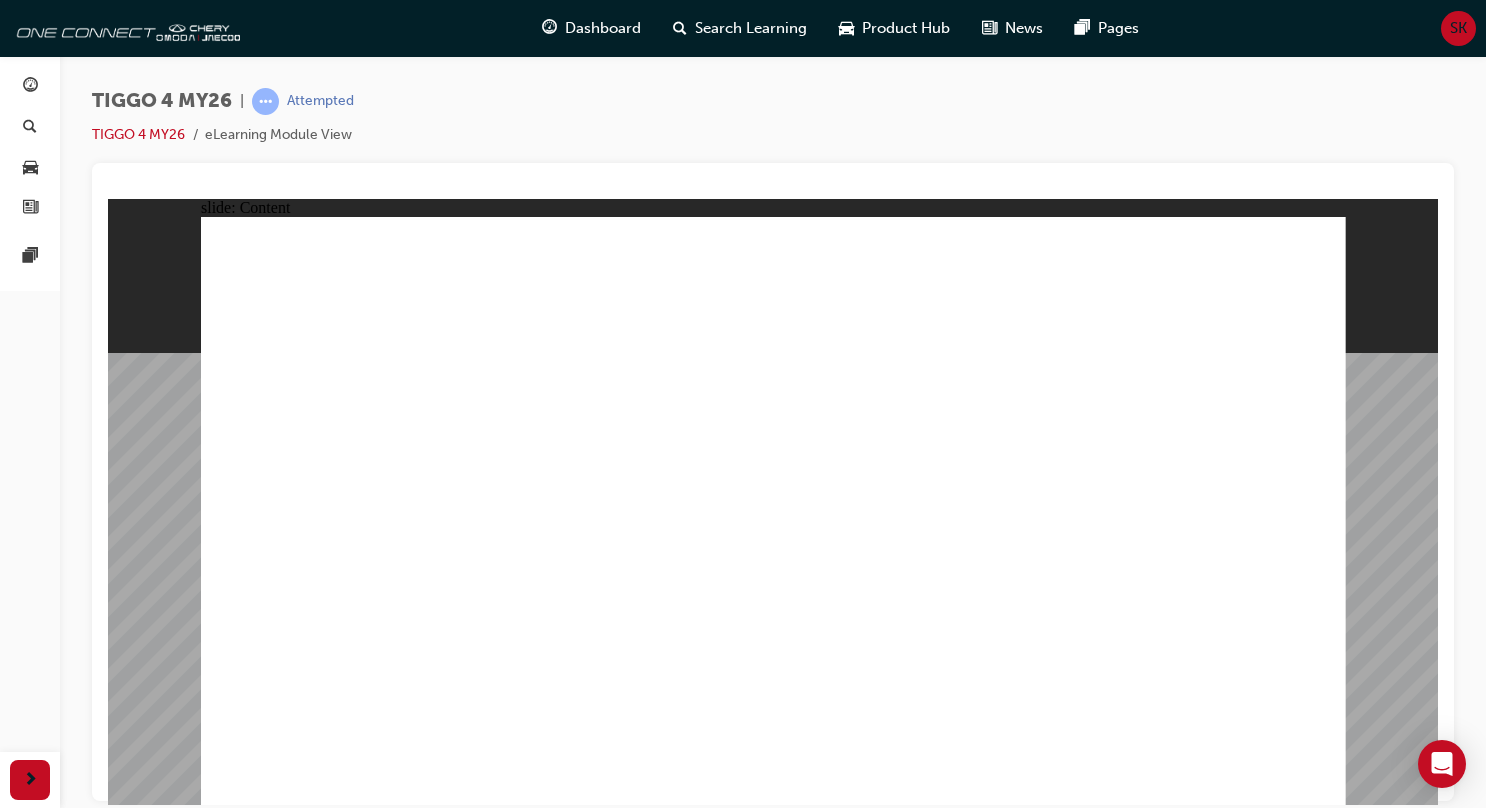 click 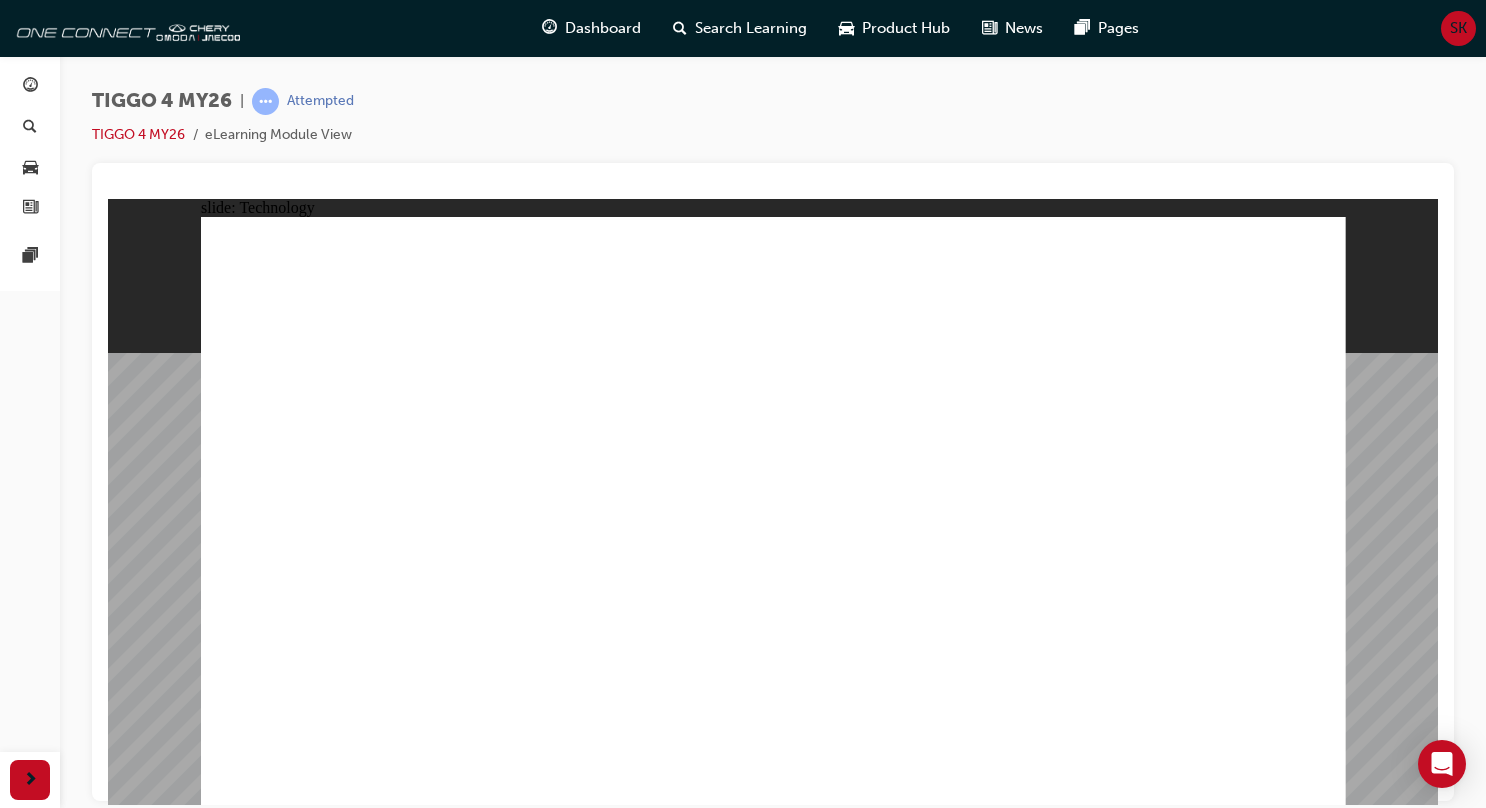 click 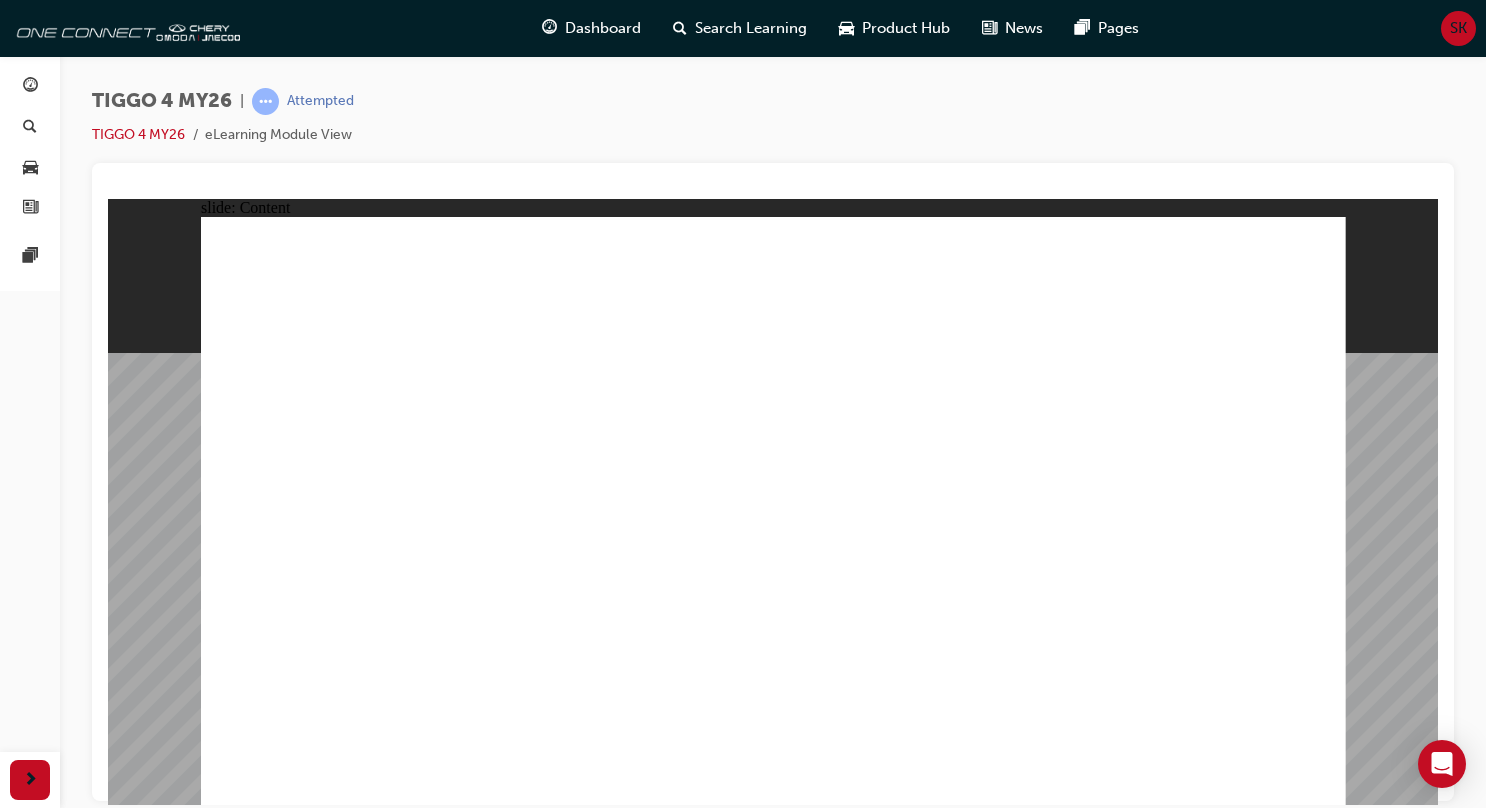click 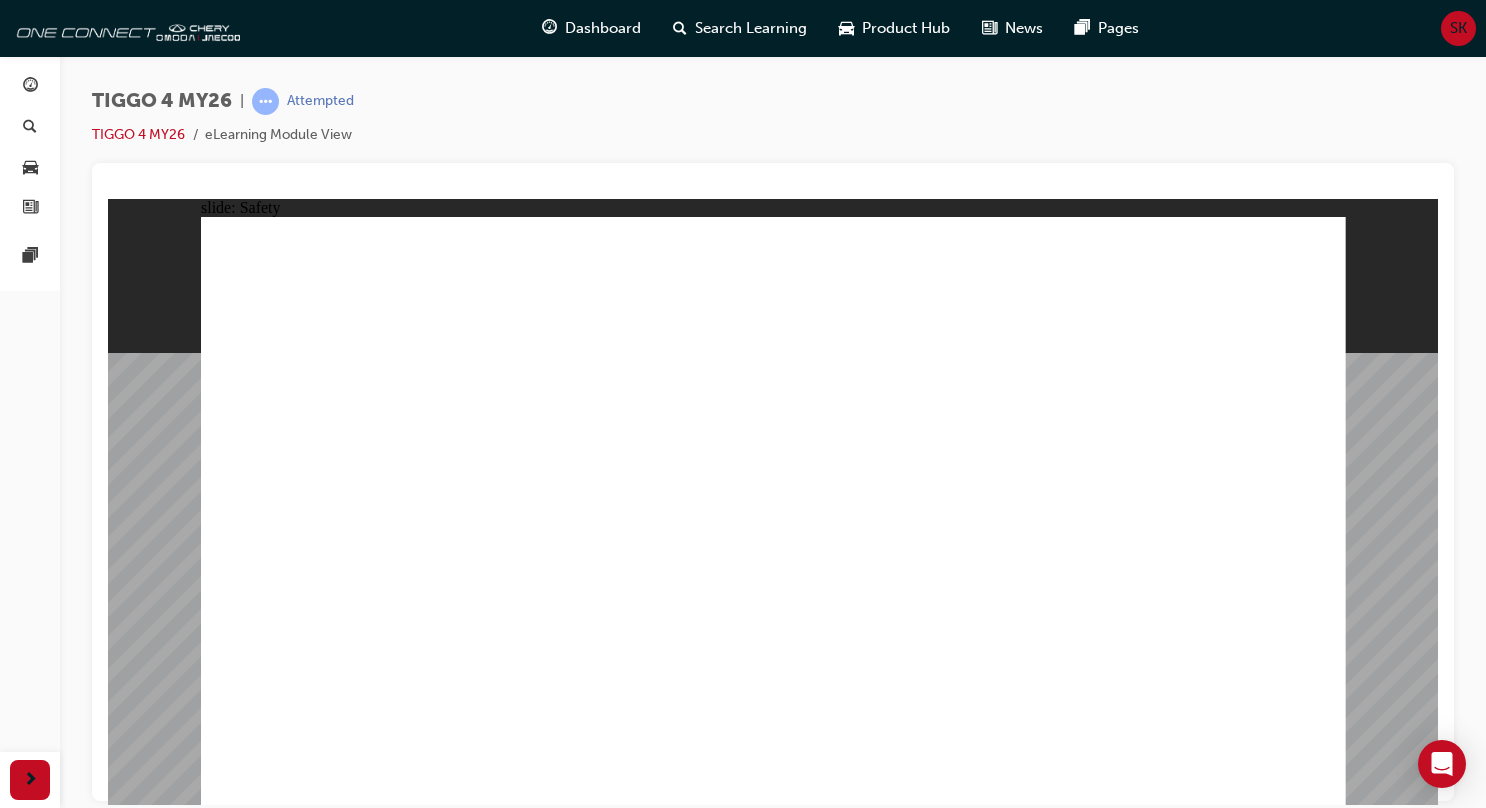 click 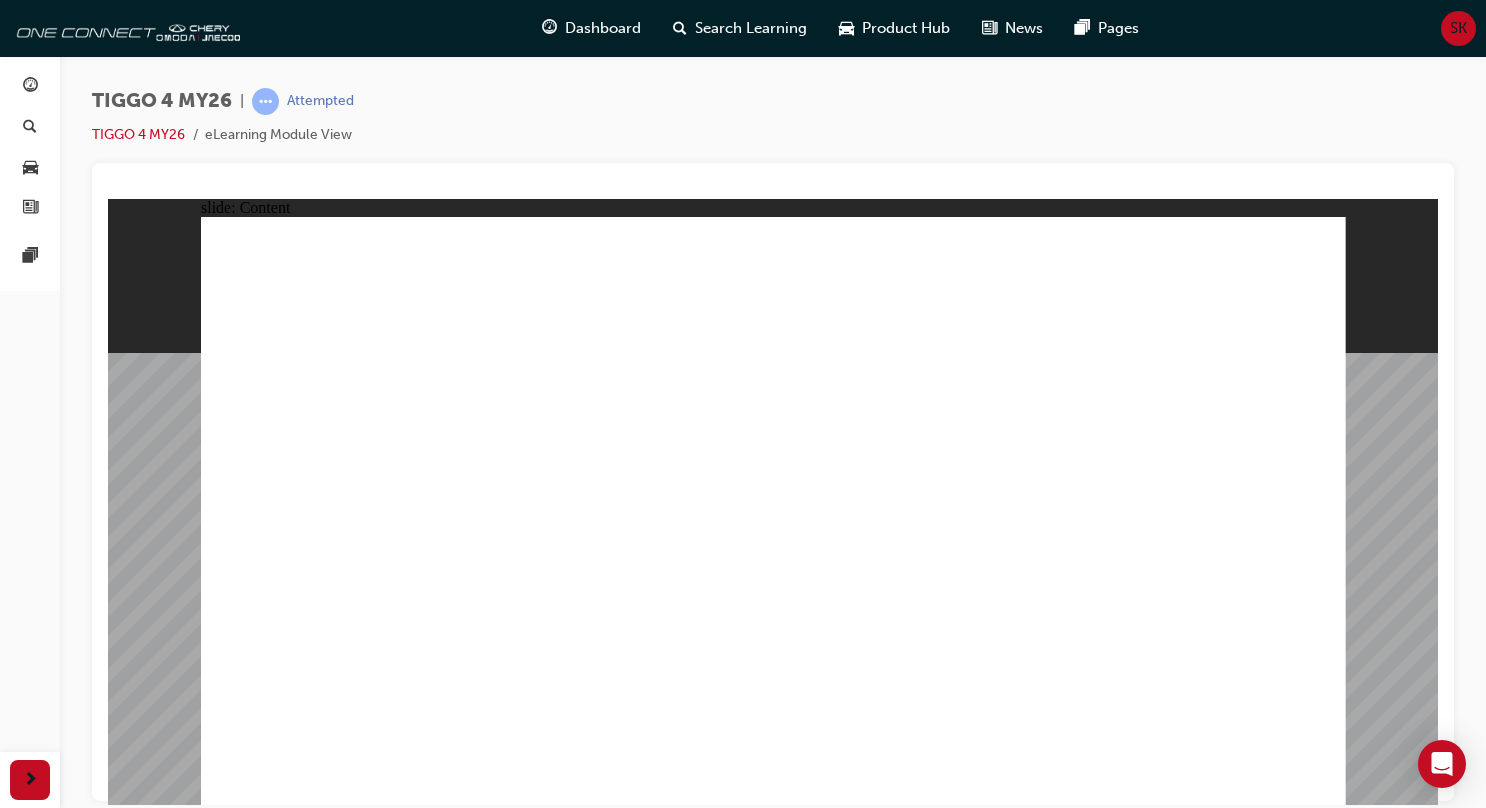 click 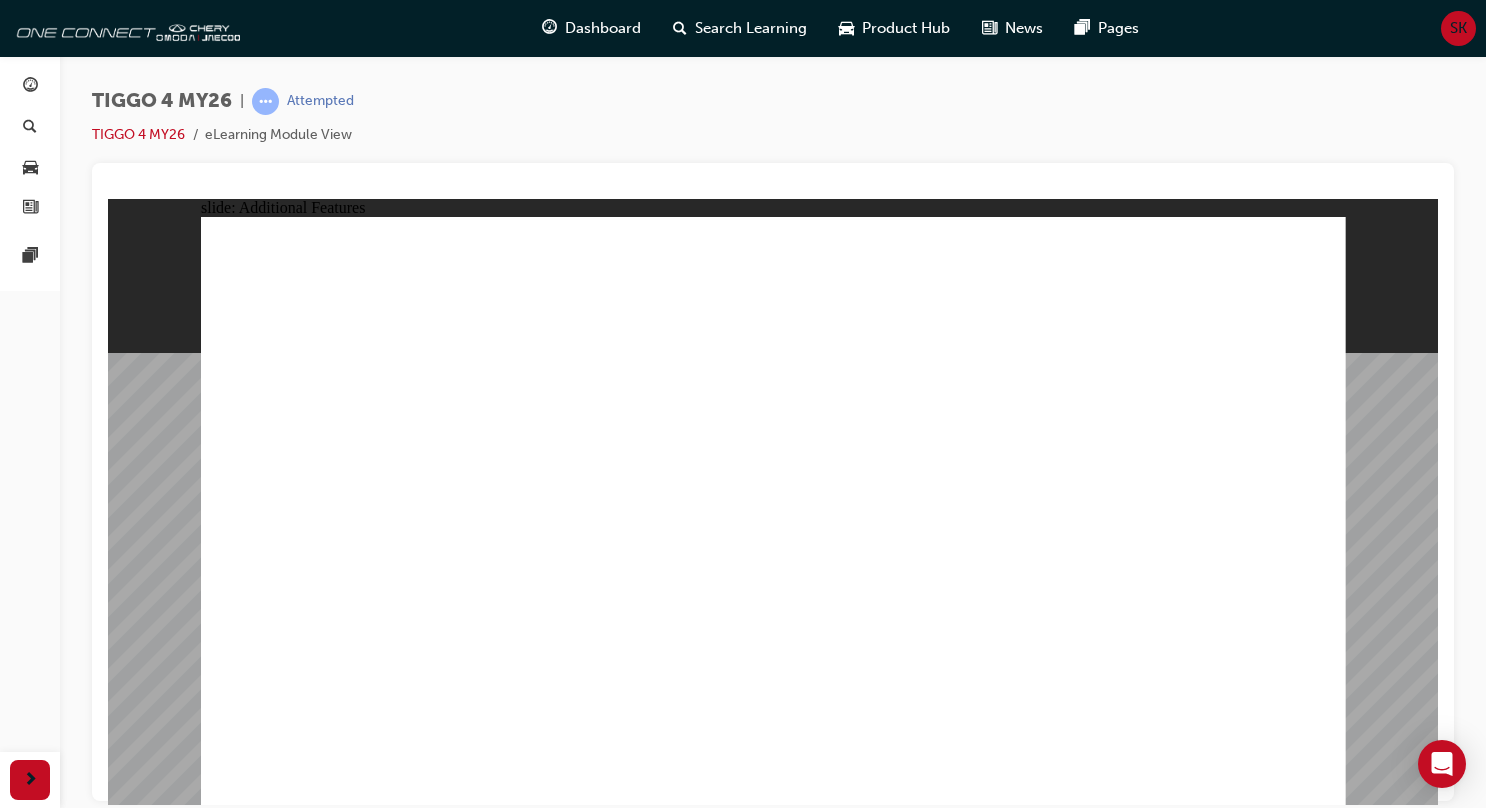click 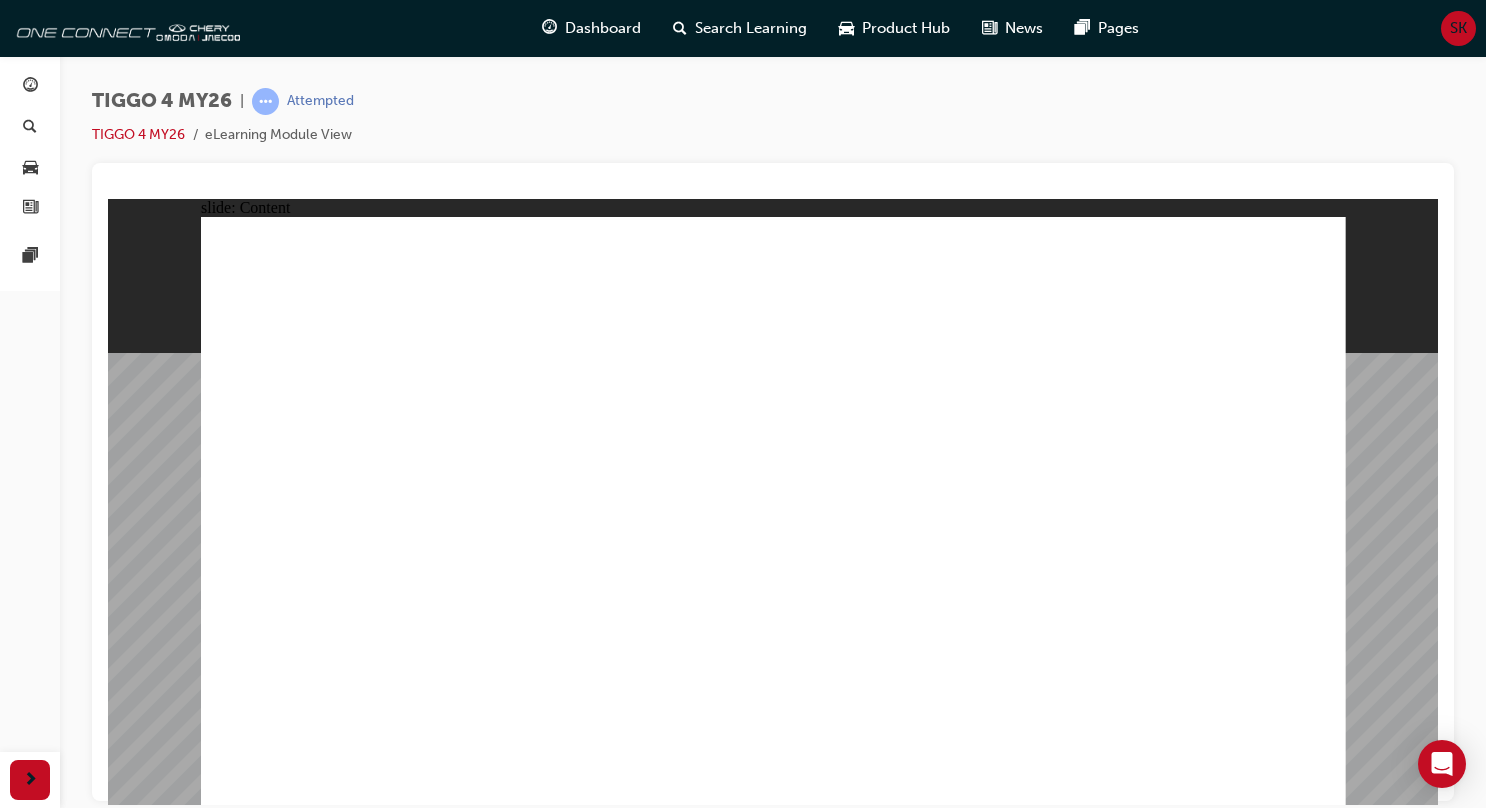 click 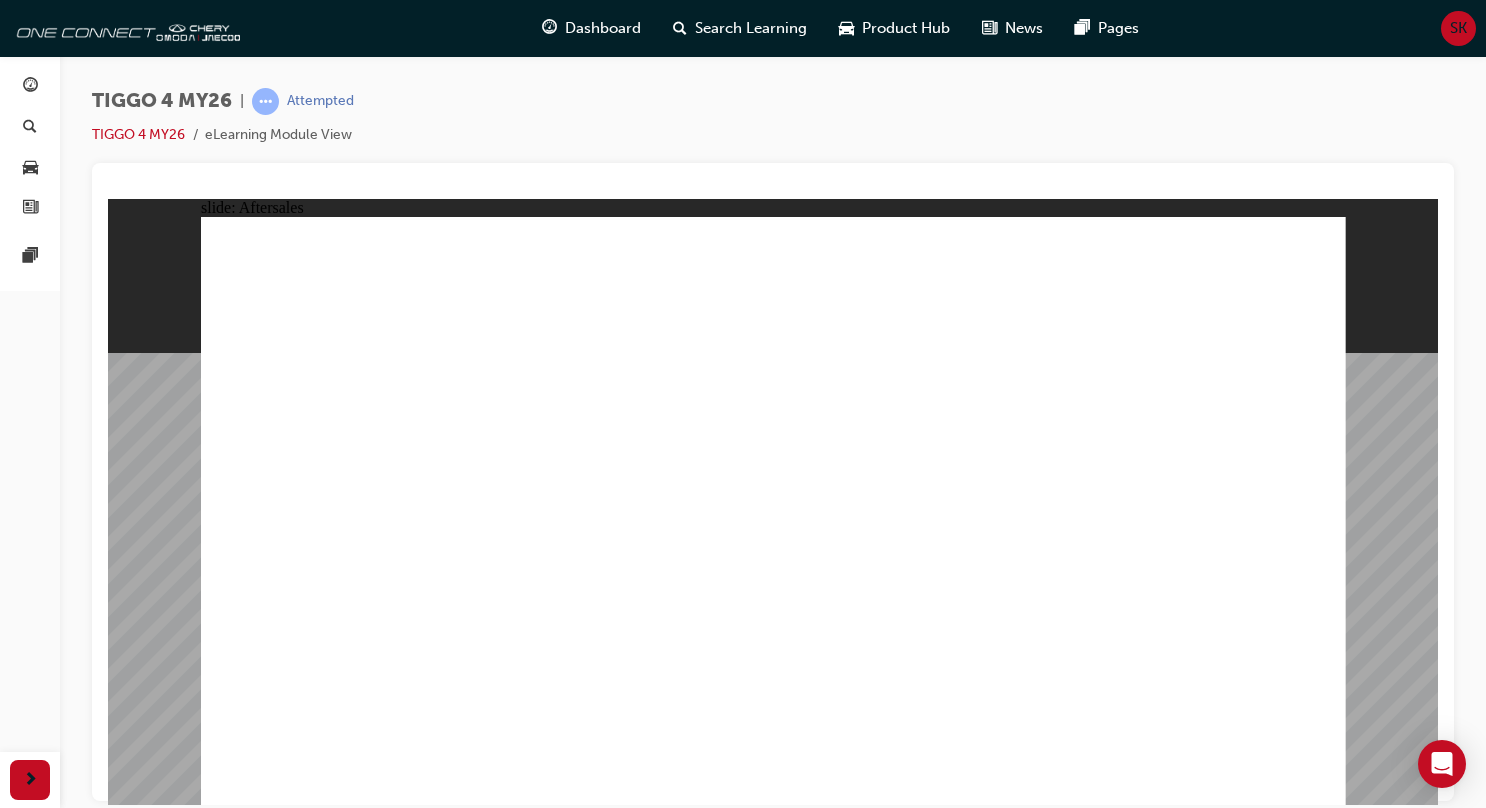 click 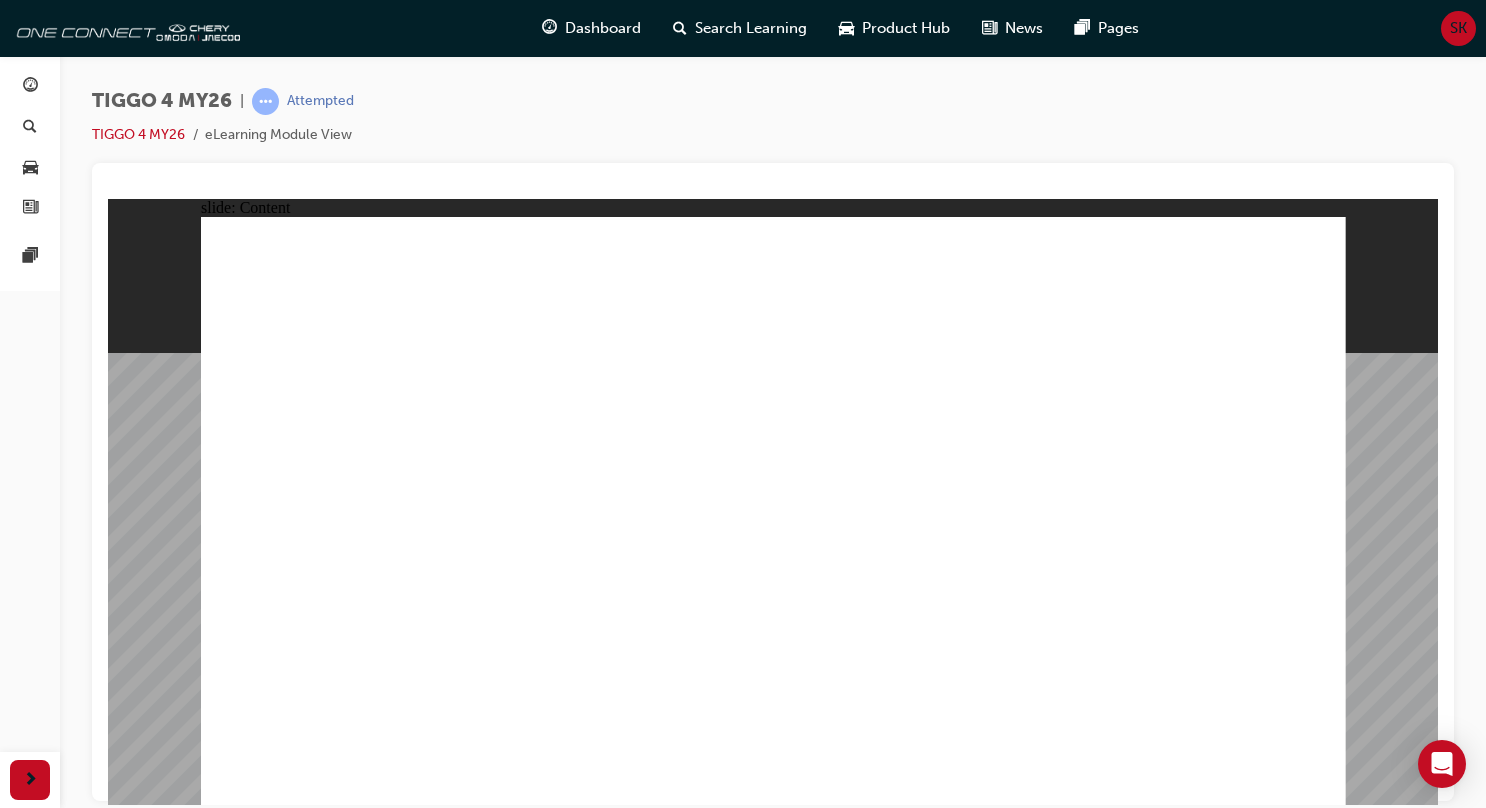 click 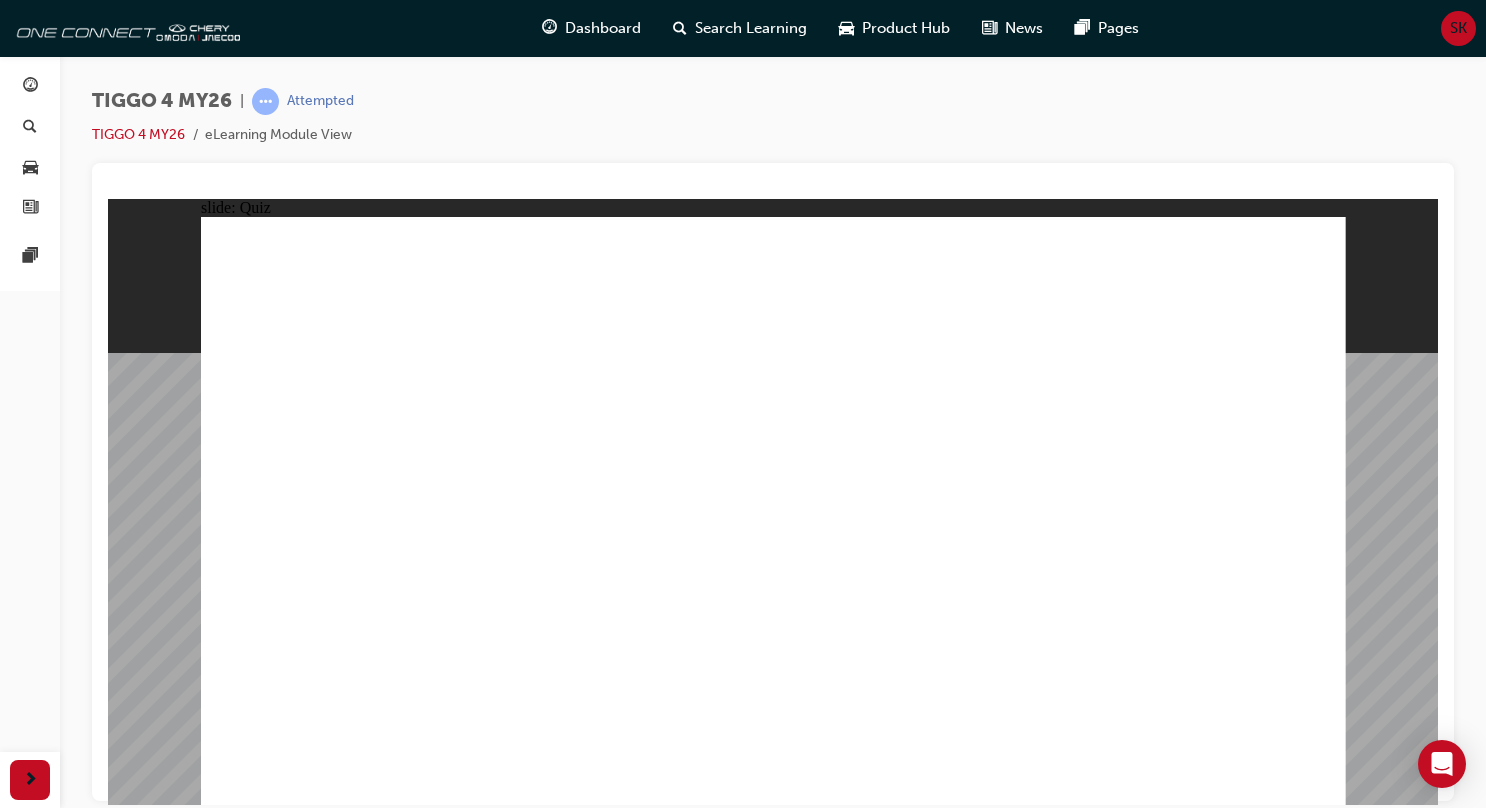 click 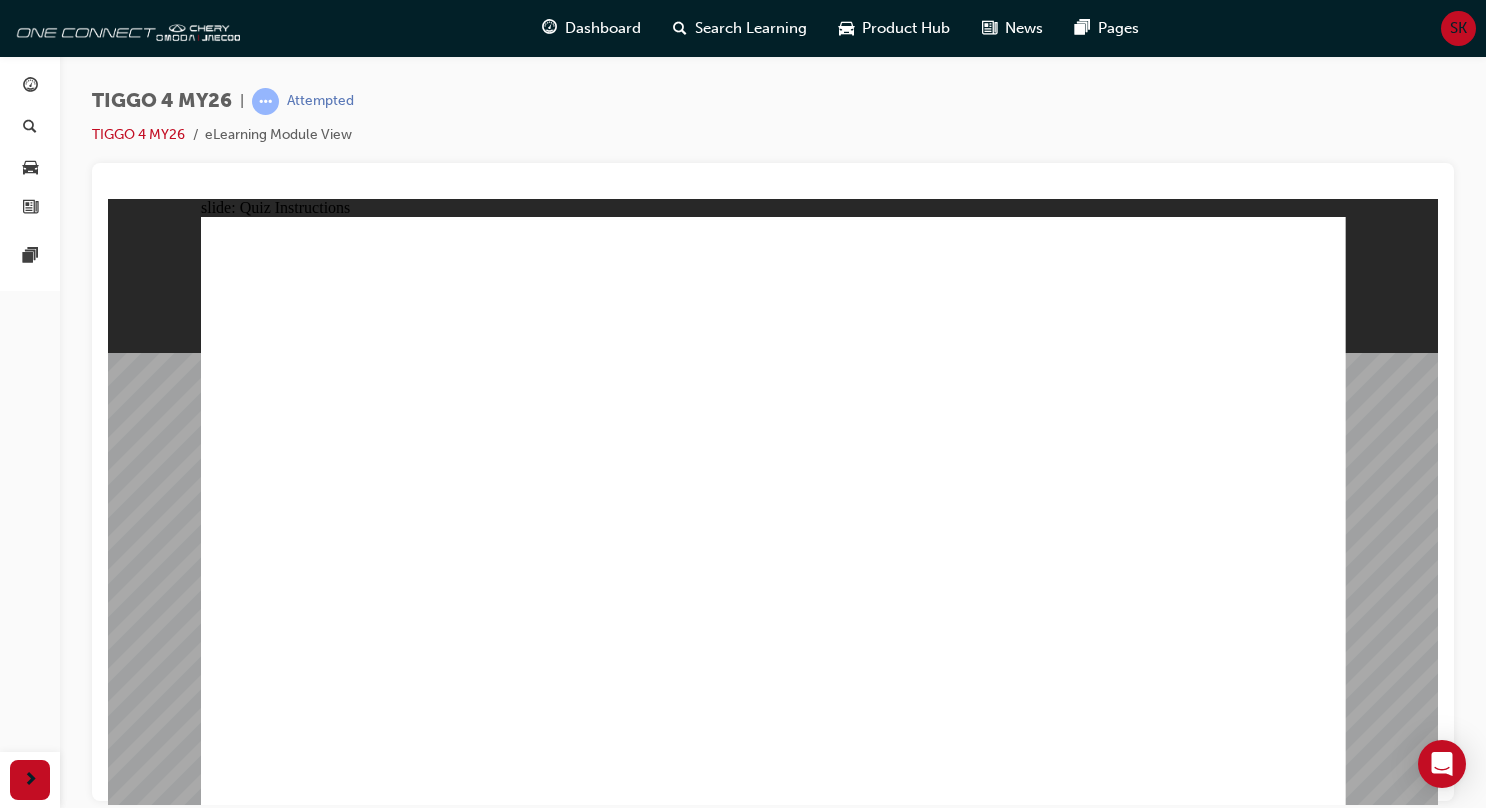 click 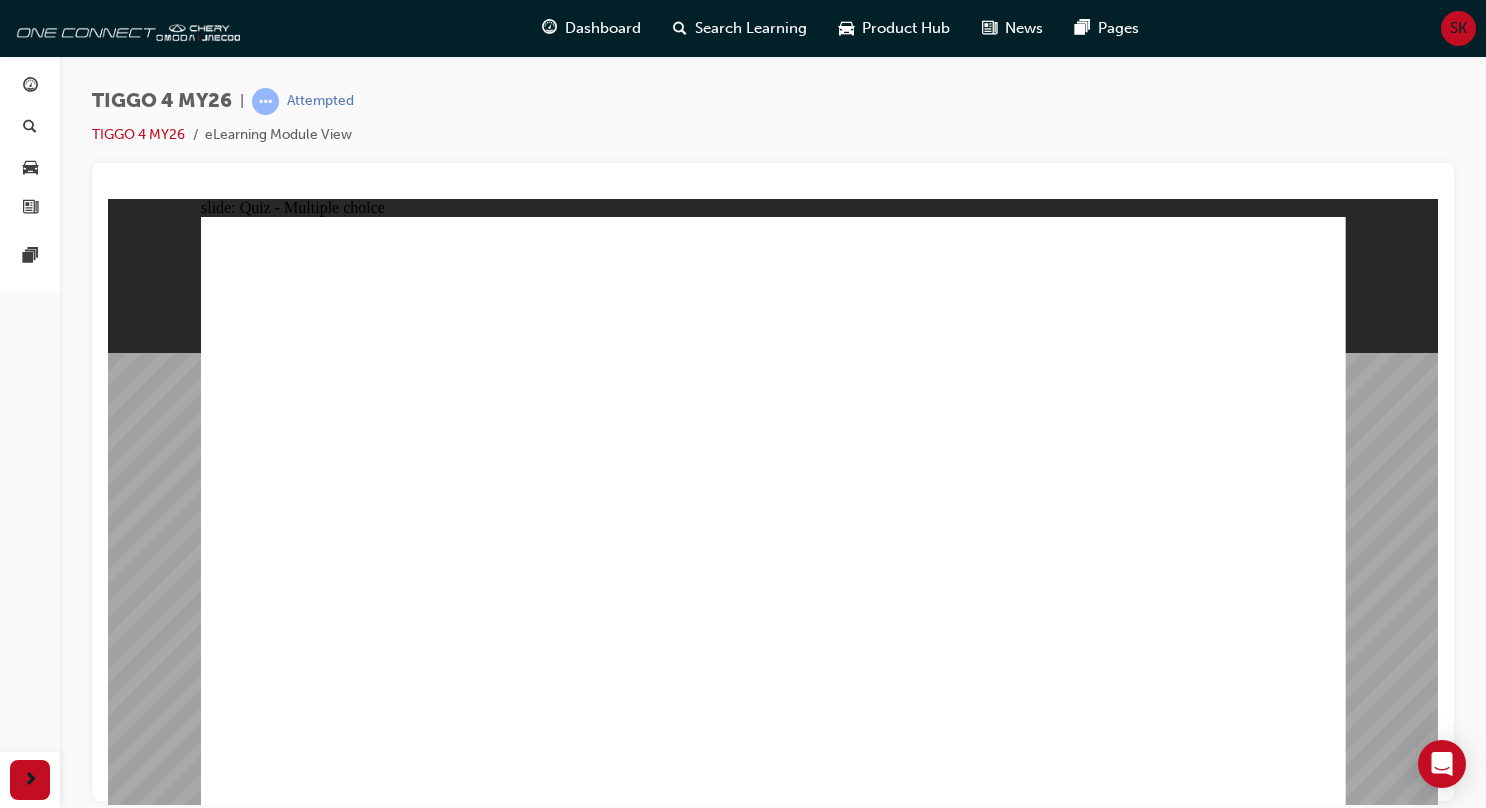 click 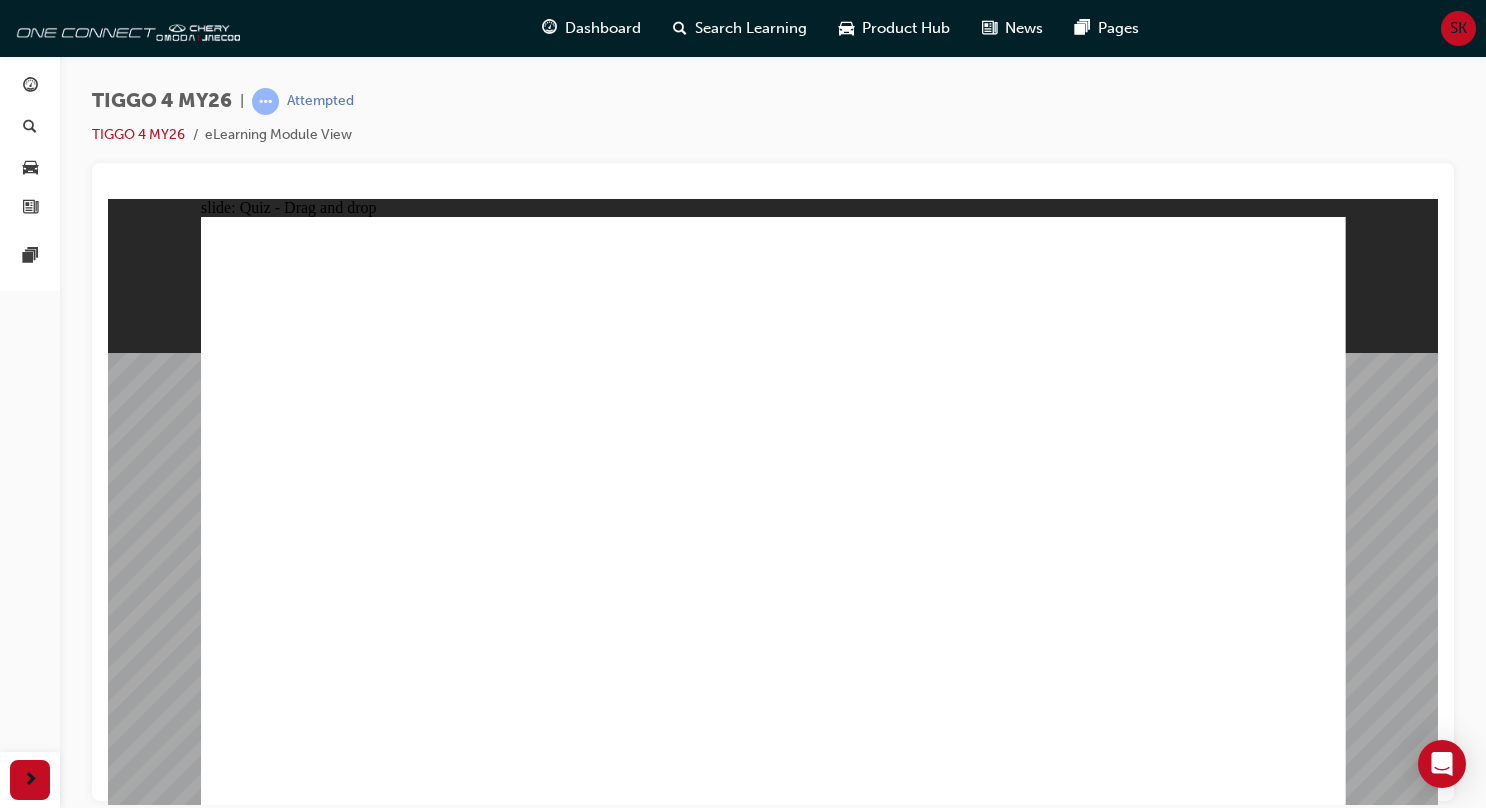 drag, startPoint x: 584, startPoint y: 403, endPoint x: 576, endPoint y: 647, distance: 244.13112 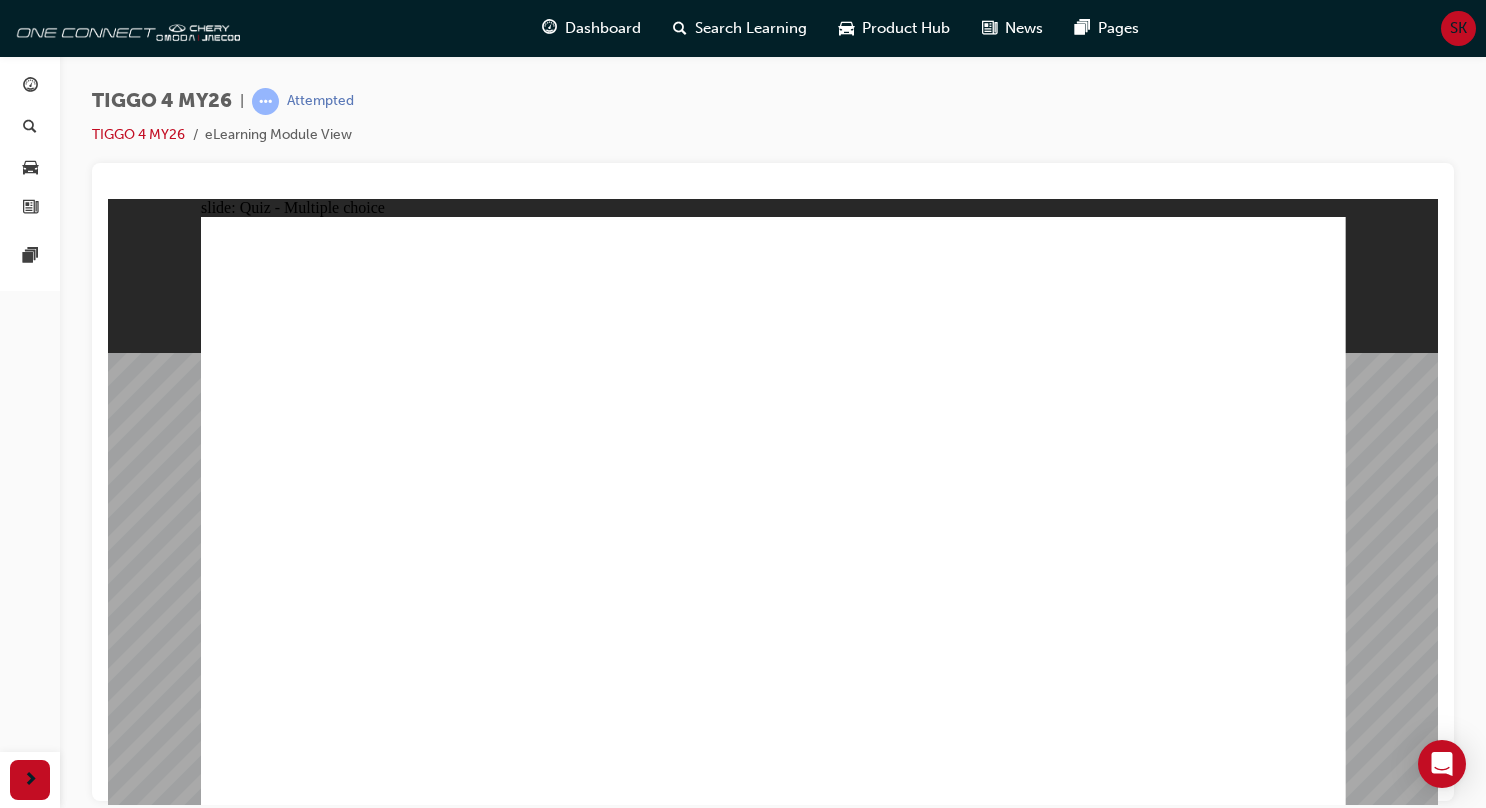click 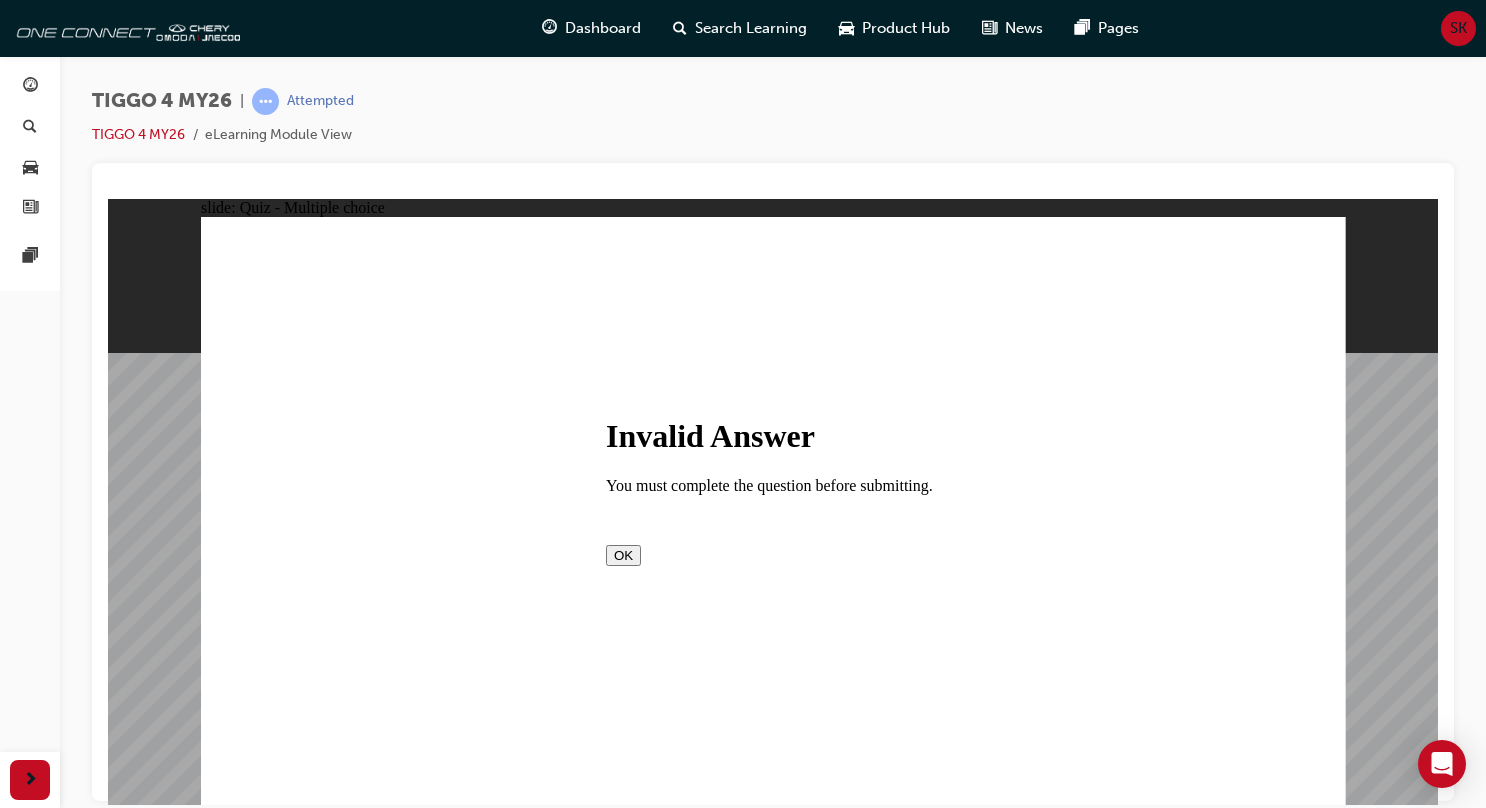 click on "OK" at bounding box center [623, 554] 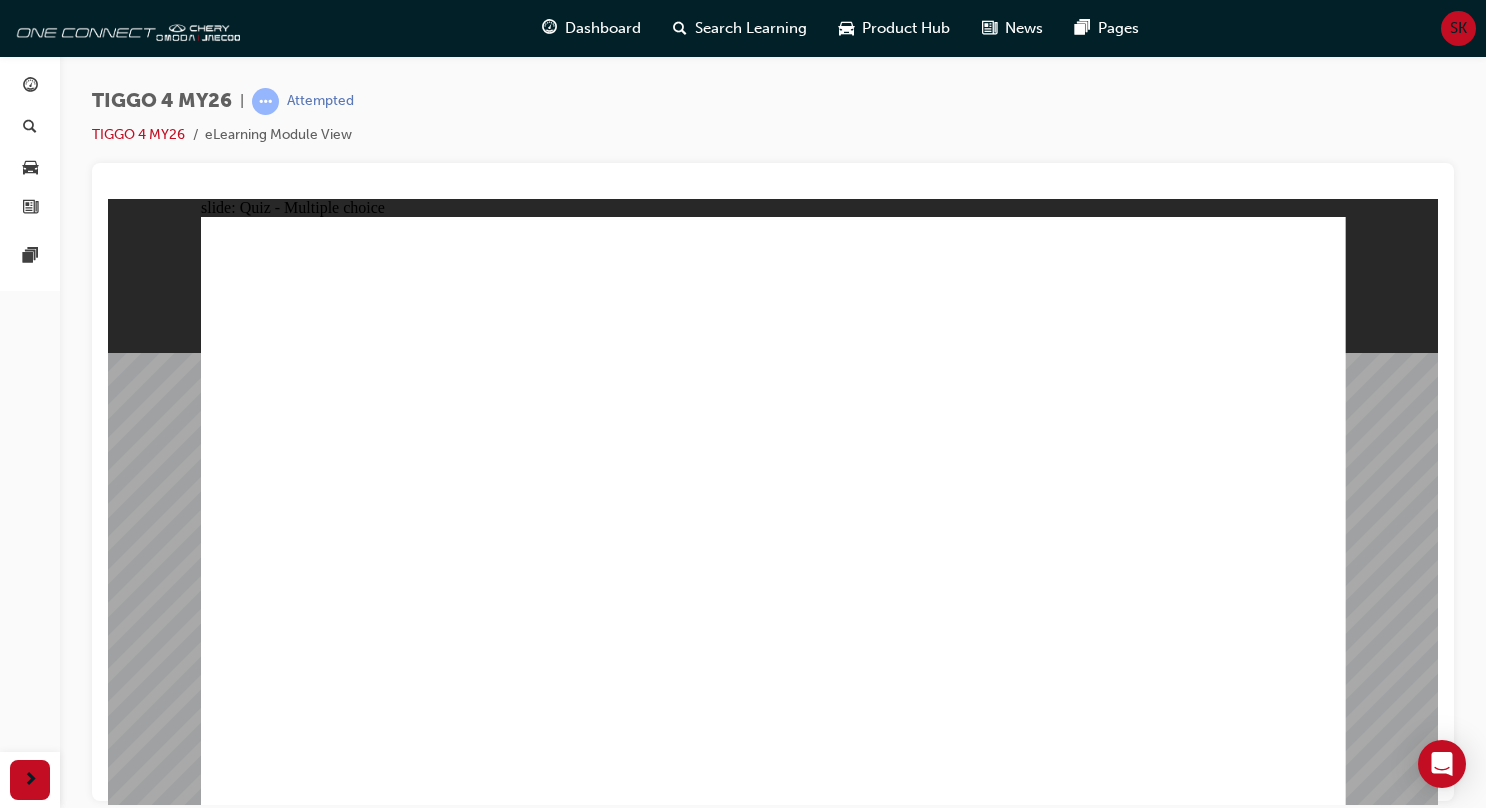 click 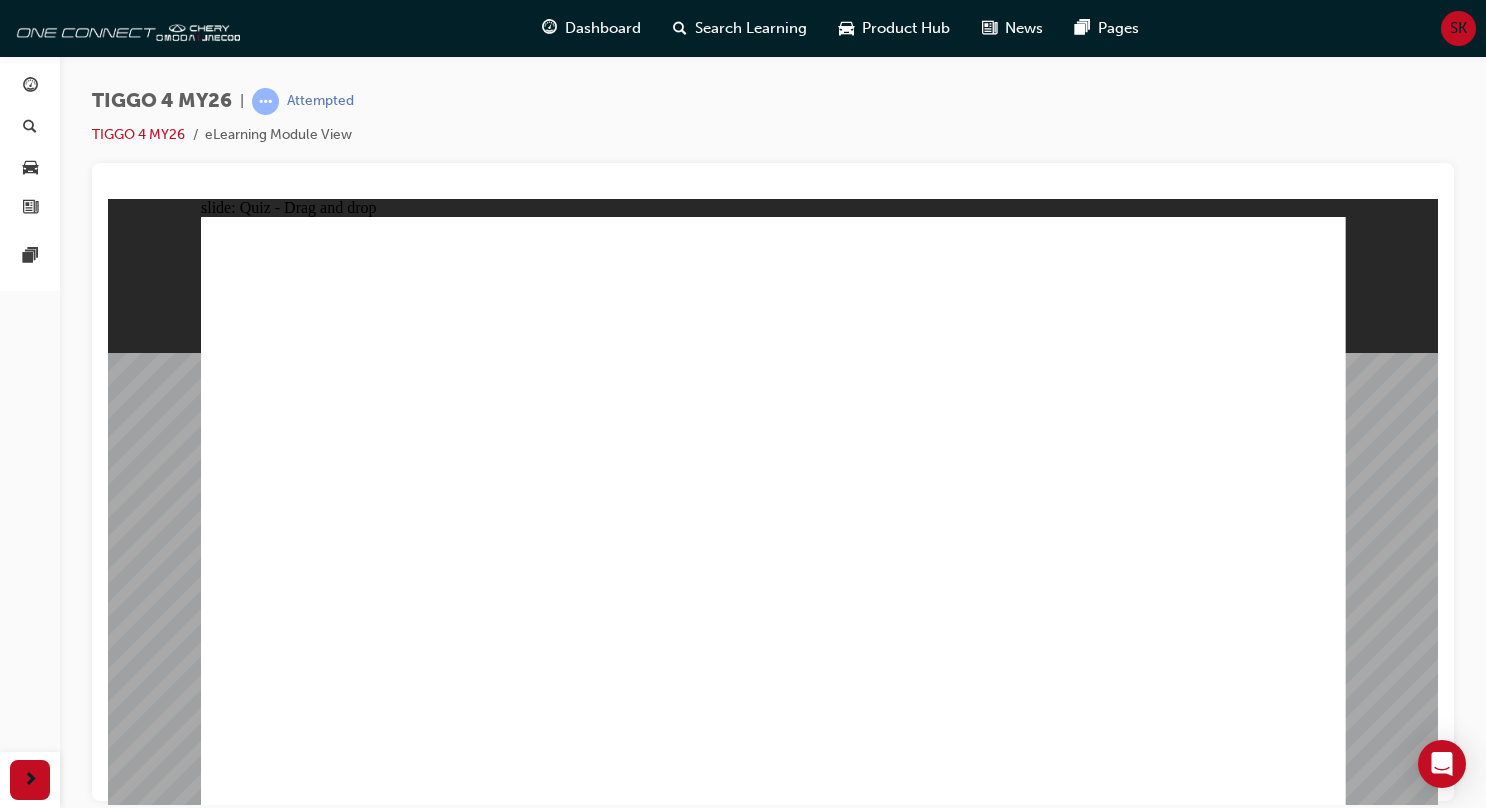 drag, startPoint x: 396, startPoint y: 582, endPoint x: 951, endPoint y: 475, distance: 565.22034 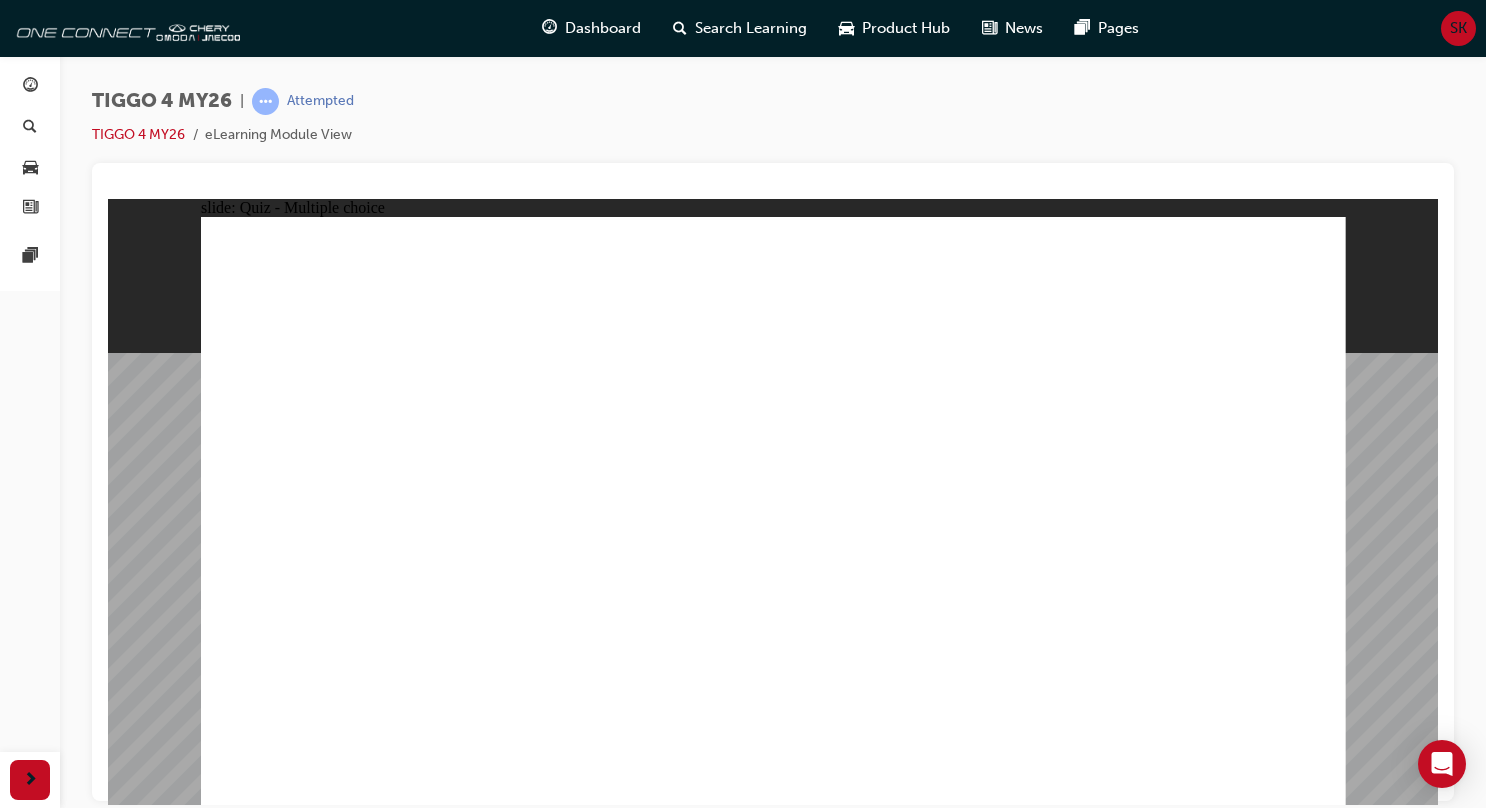 click 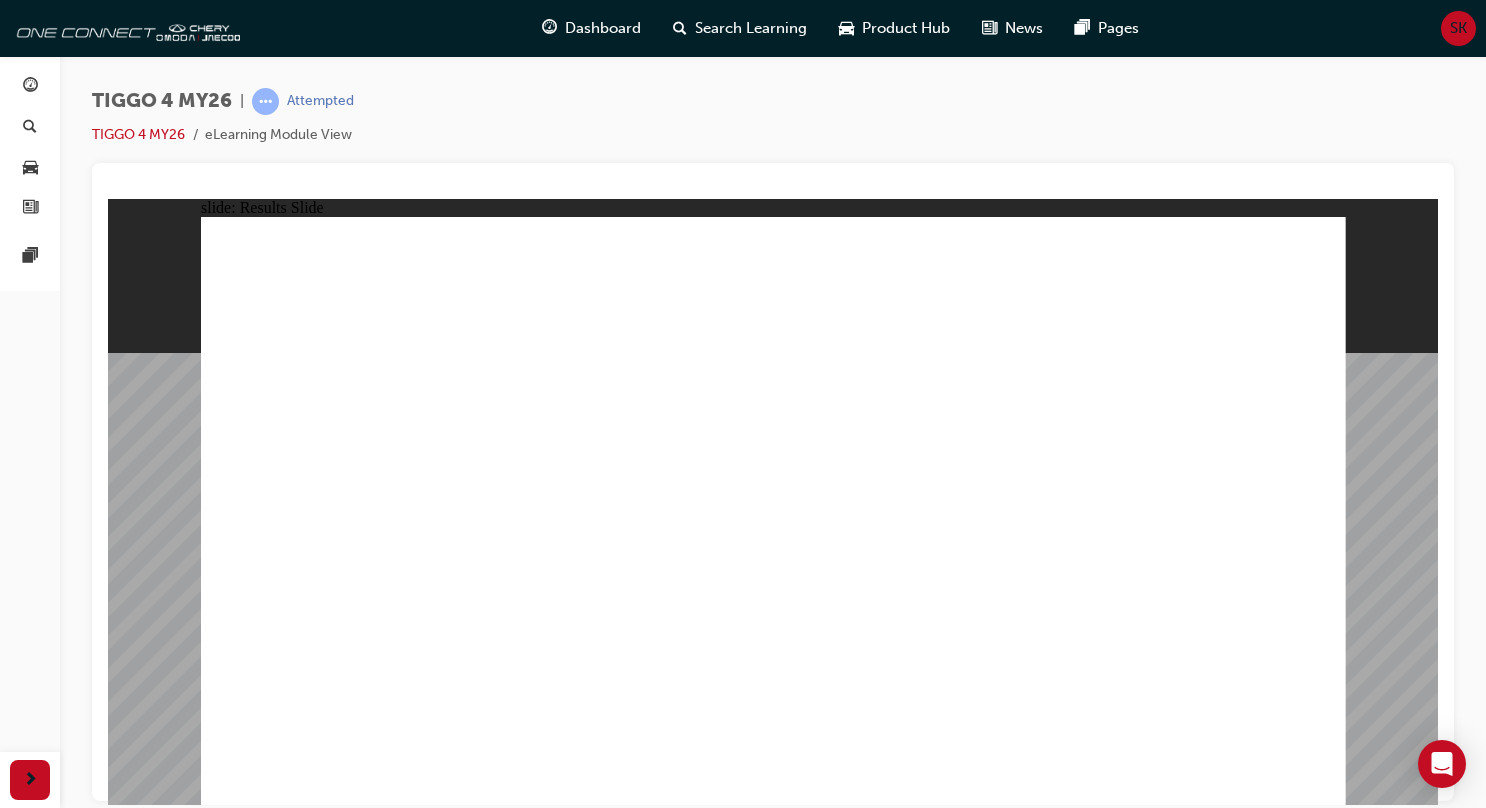 click 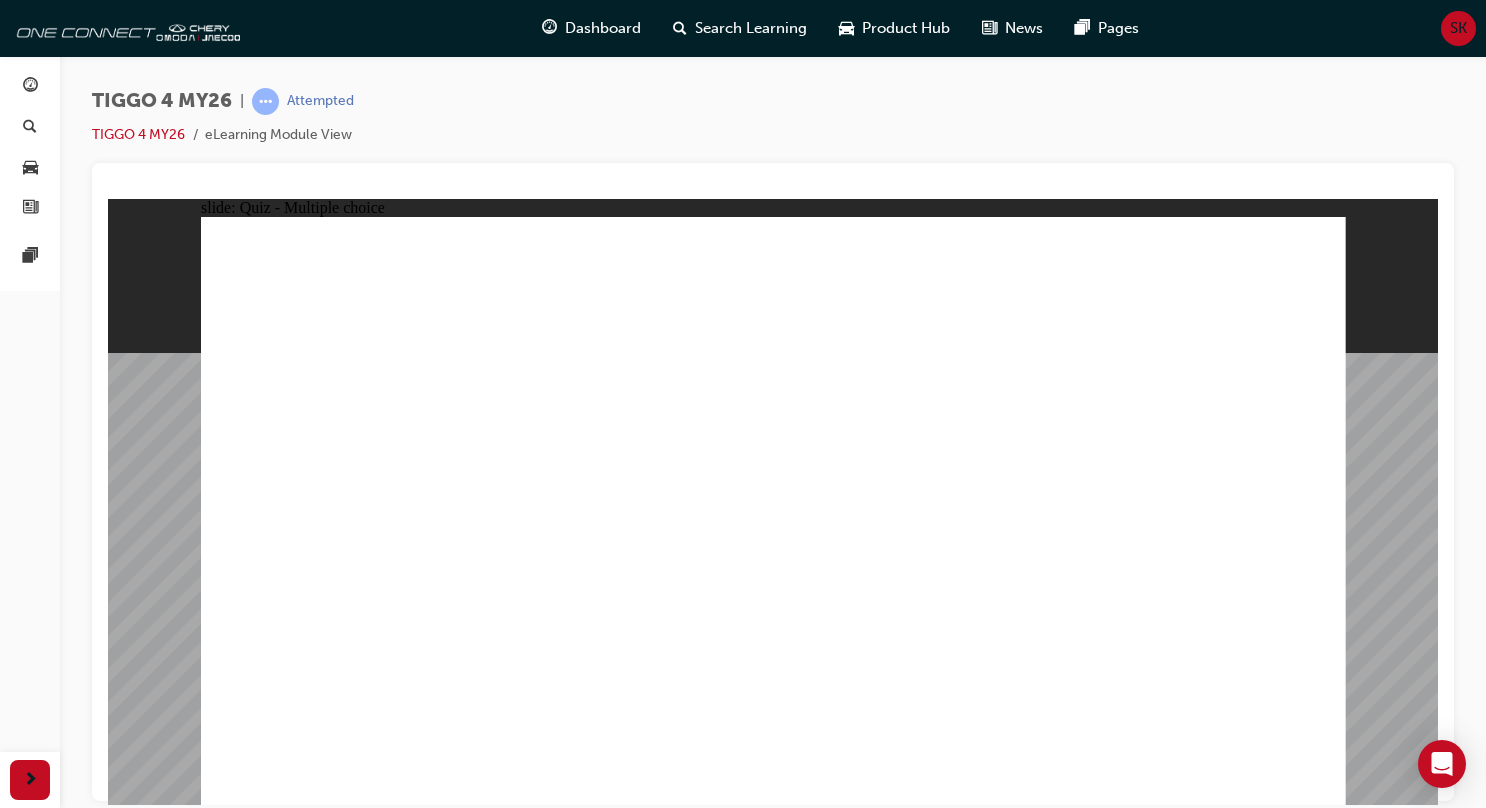 click 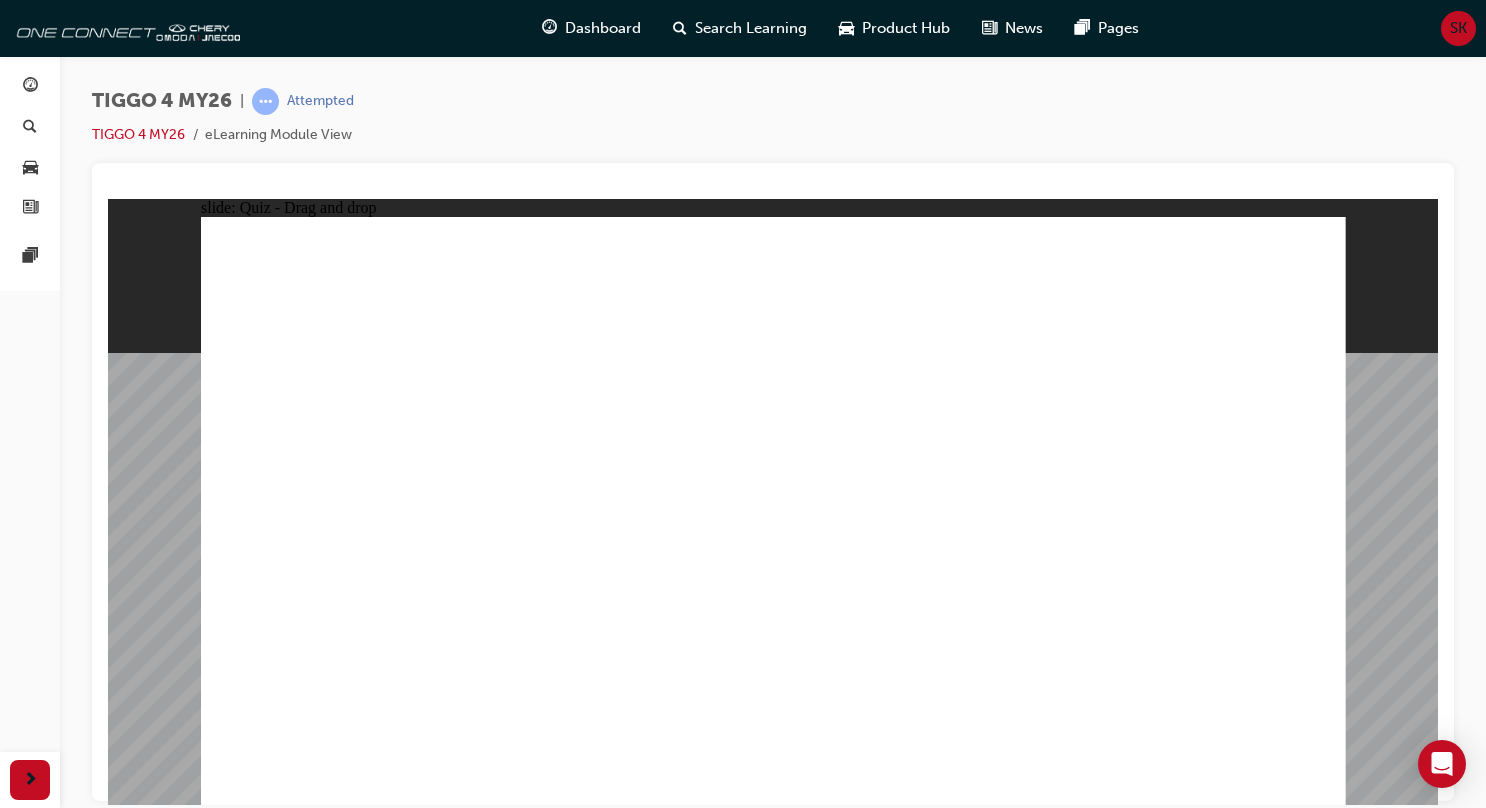 drag, startPoint x: 509, startPoint y: 429, endPoint x: 492, endPoint y: 667, distance: 238.60637 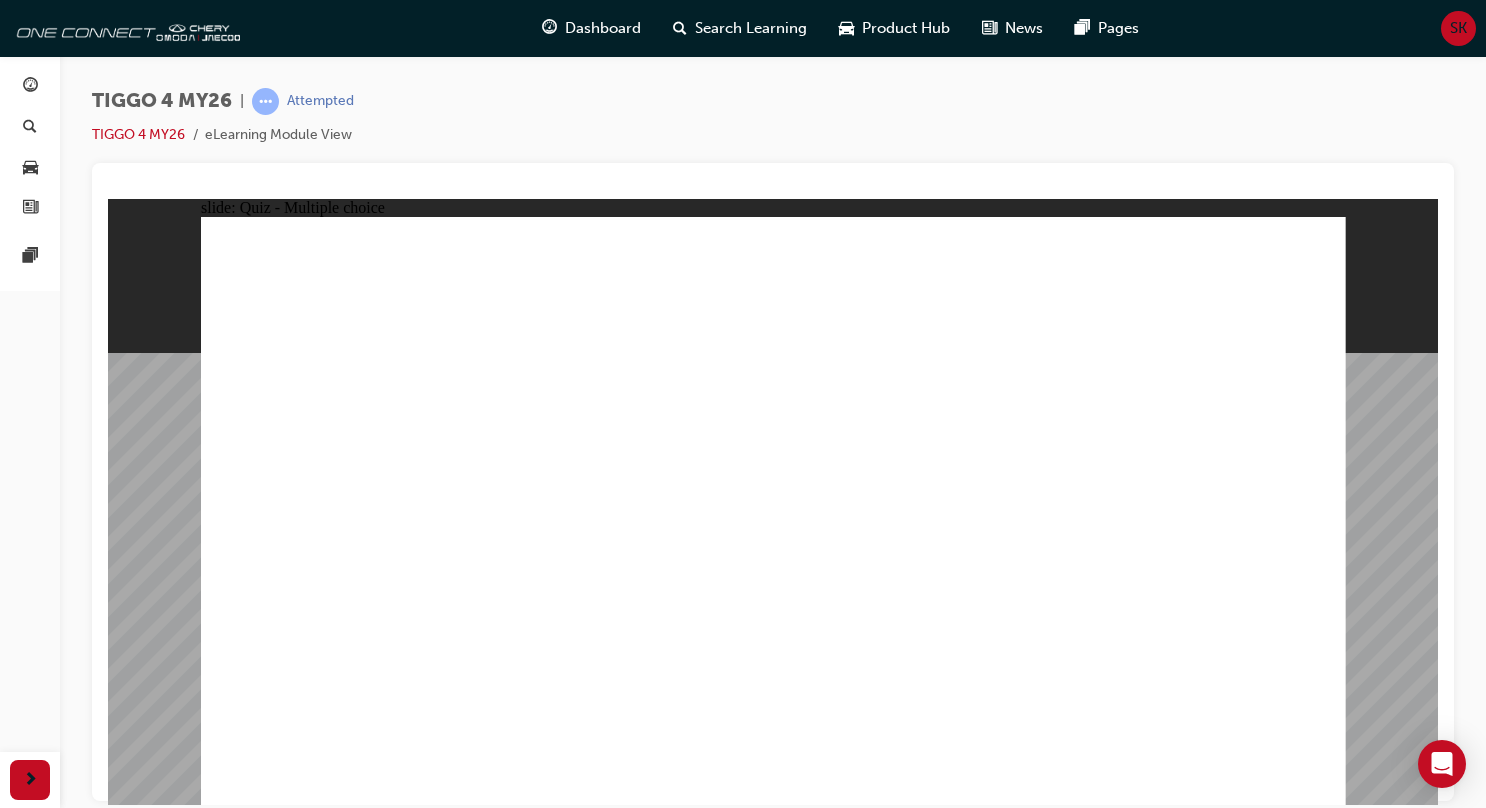 click 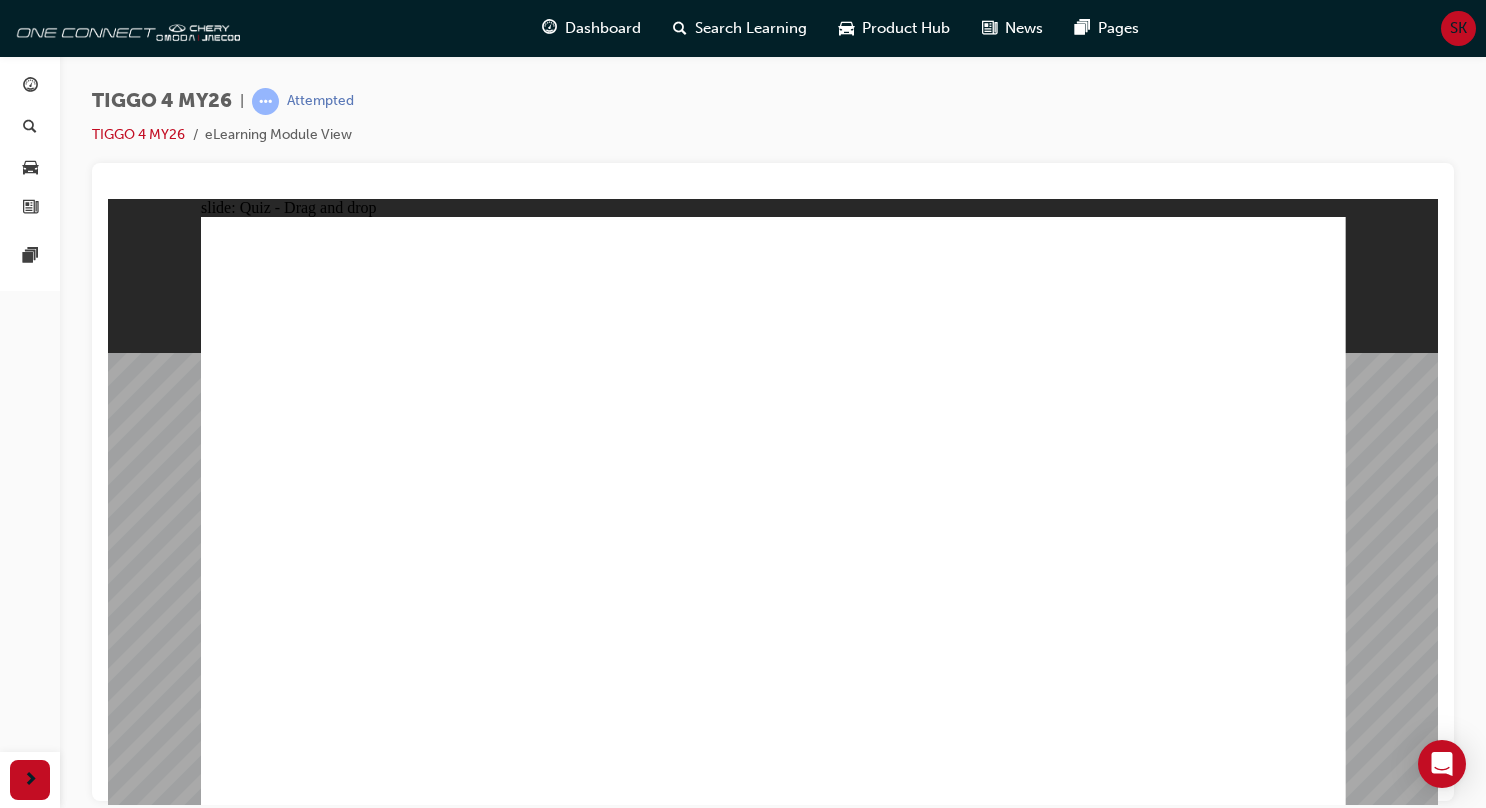 drag, startPoint x: 535, startPoint y: 454, endPoint x: 1107, endPoint y: 447, distance: 572.04285 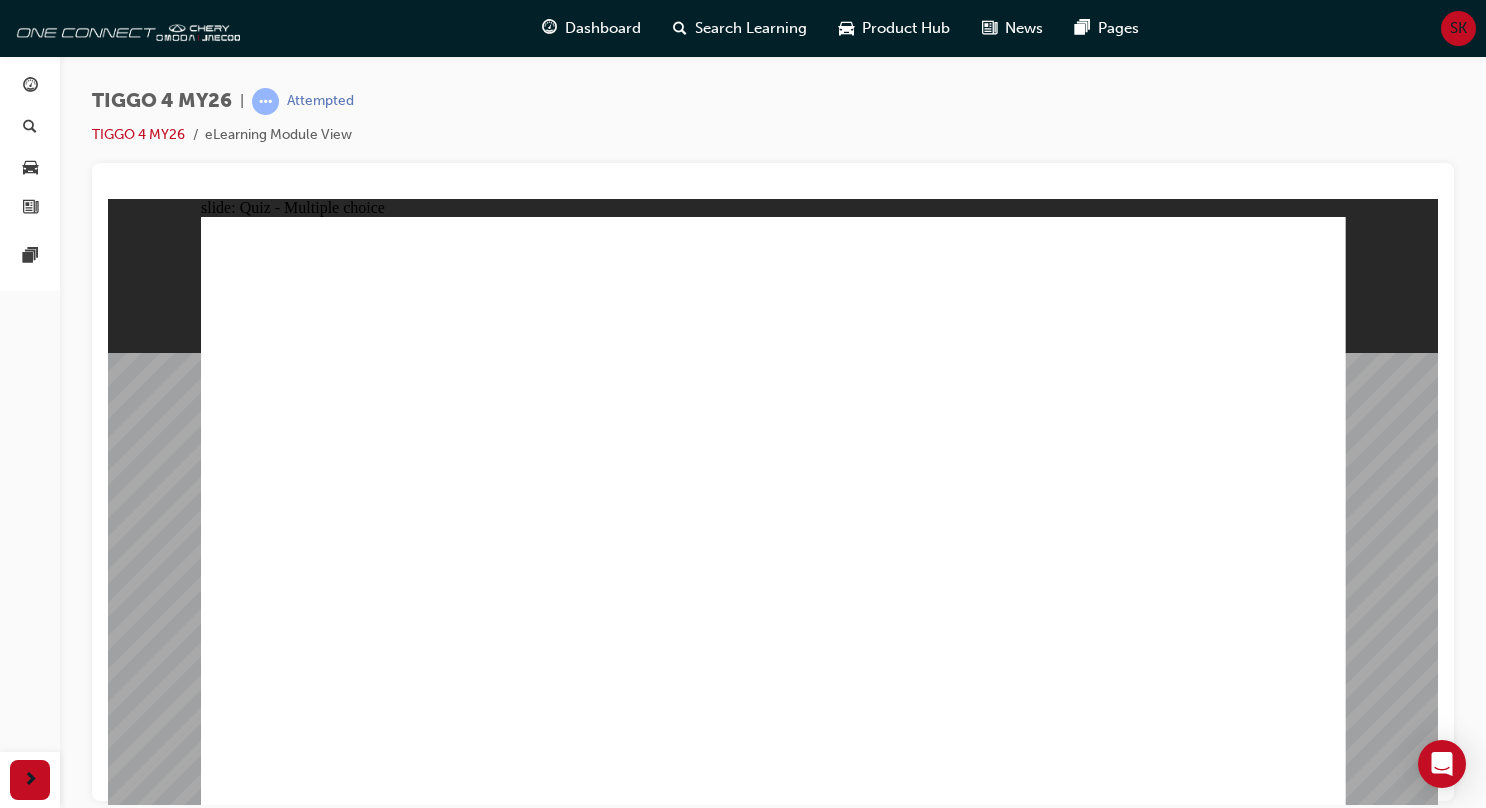 click 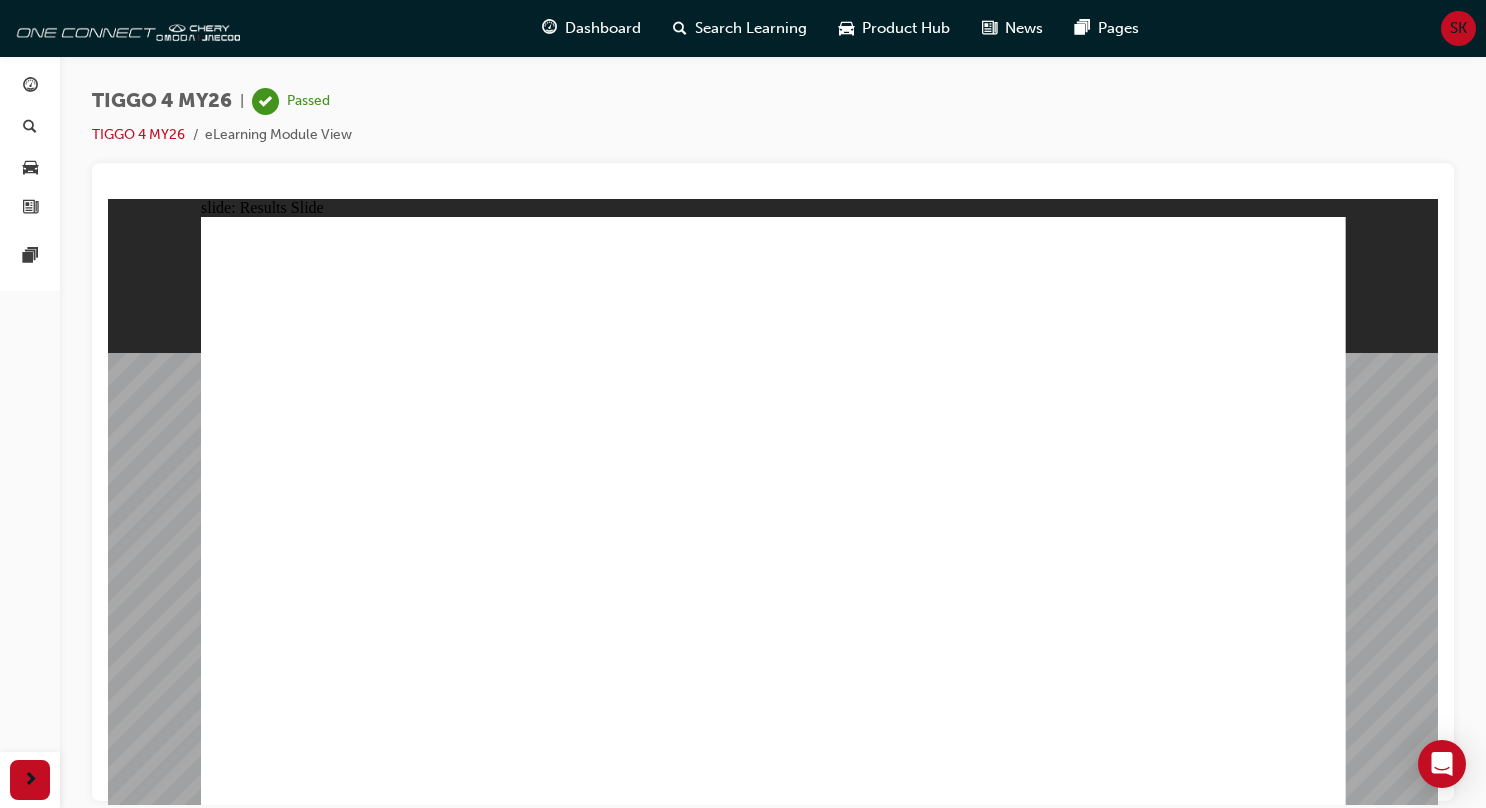 click 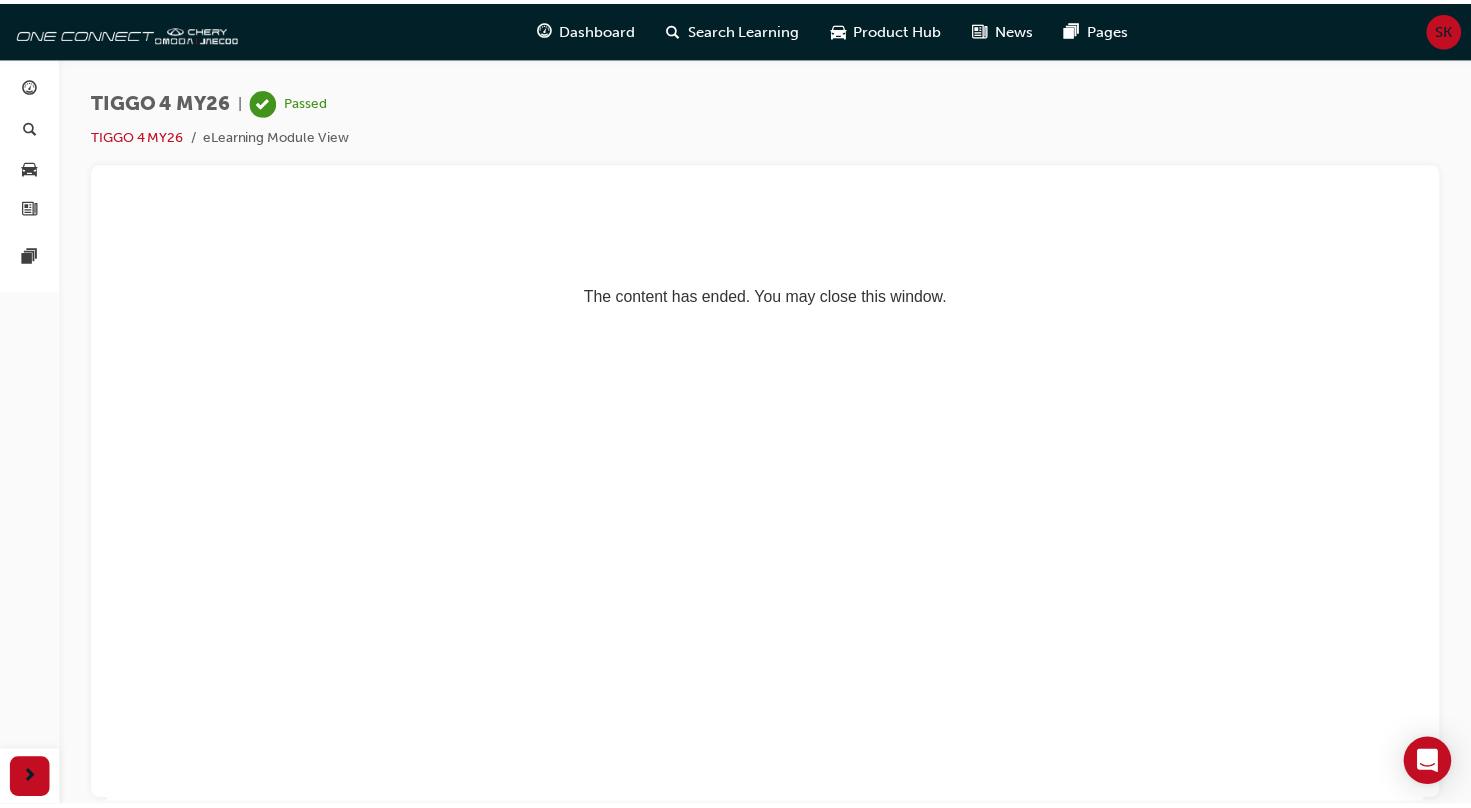 scroll, scrollTop: 0, scrollLeft: 0, axis: both 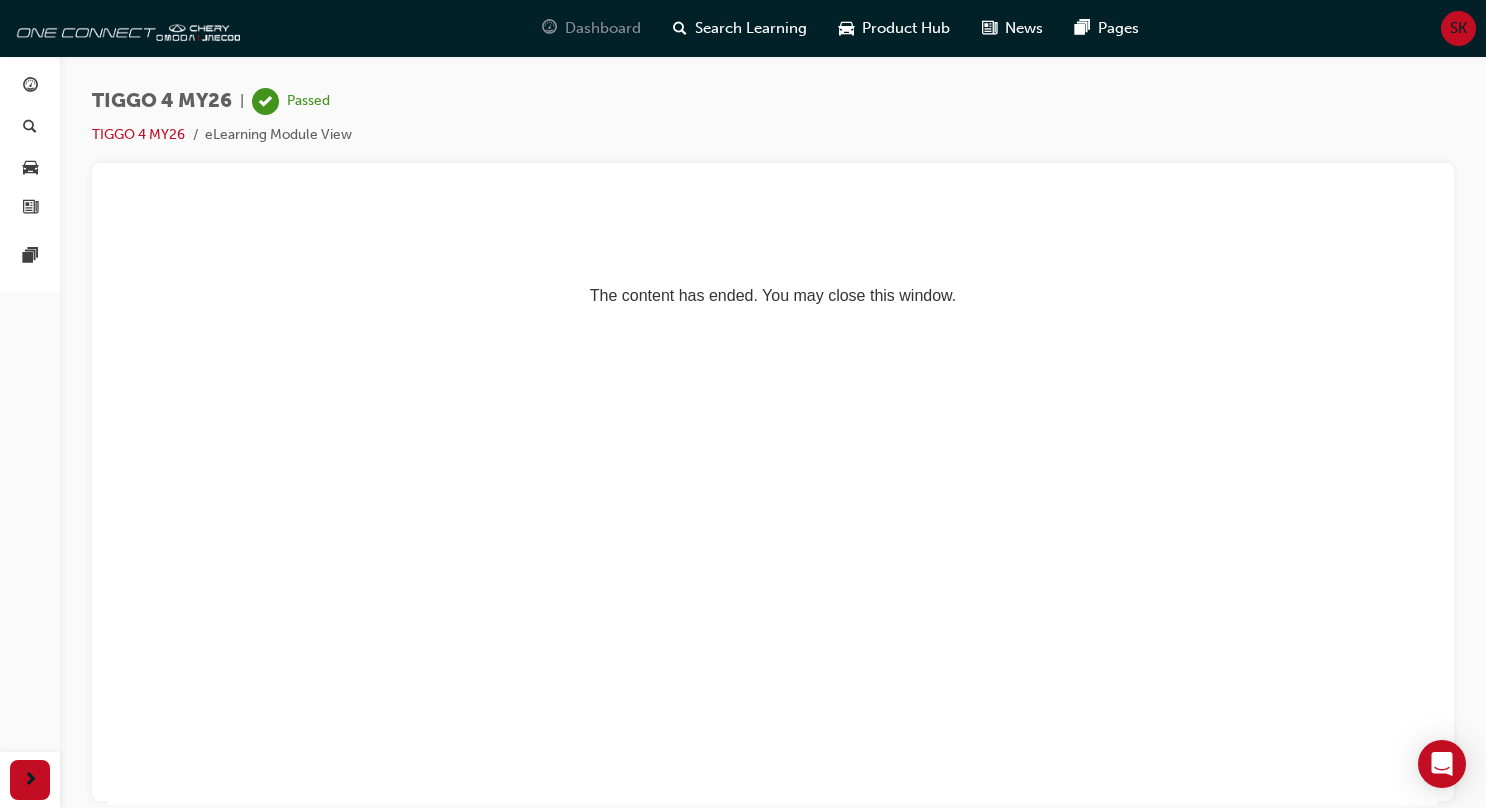 click on "Dashboard" at bounding box center (603, 28) 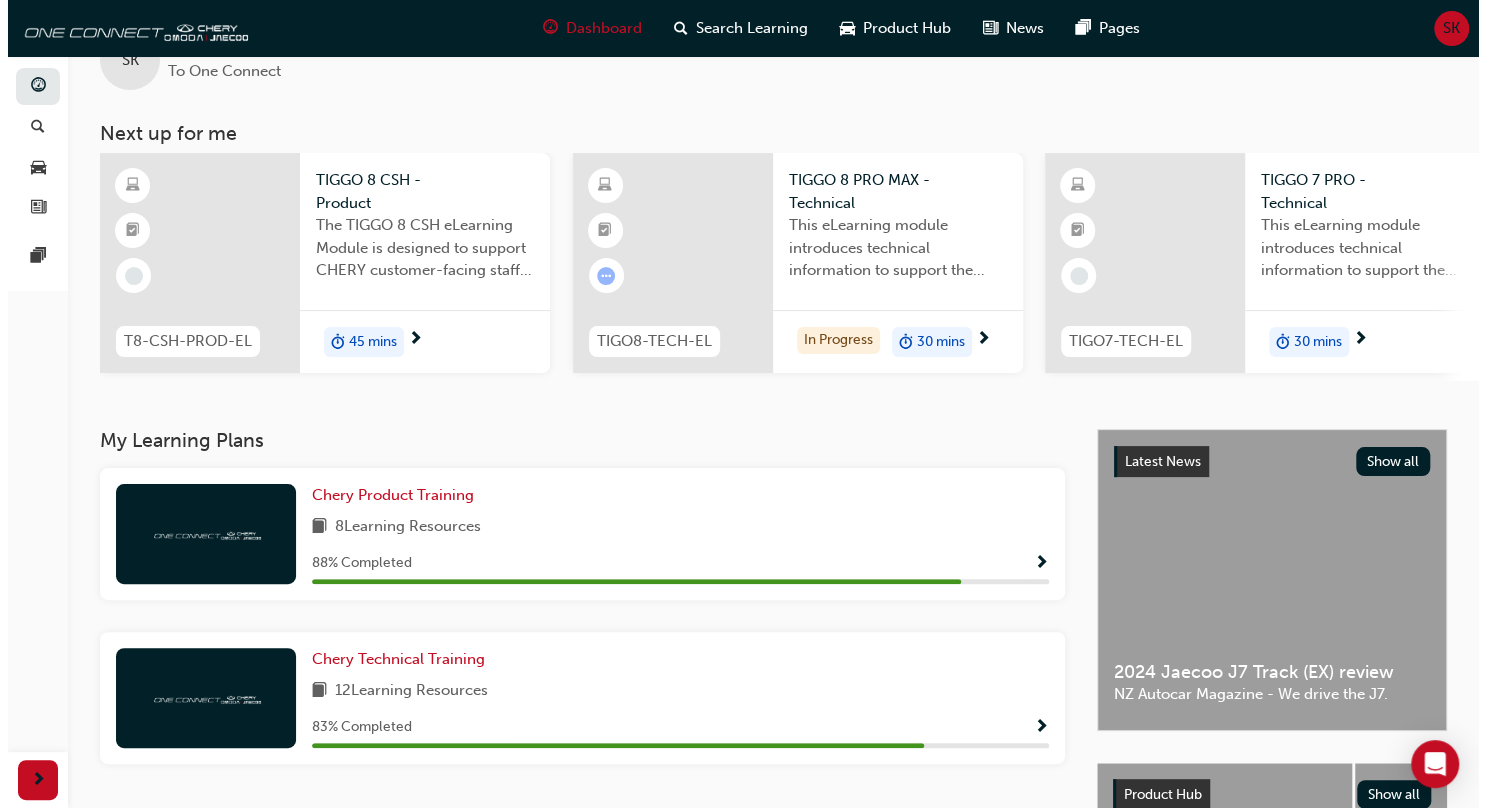 scroll, scrollTop: 0, scrollLeft: 0, axis: both 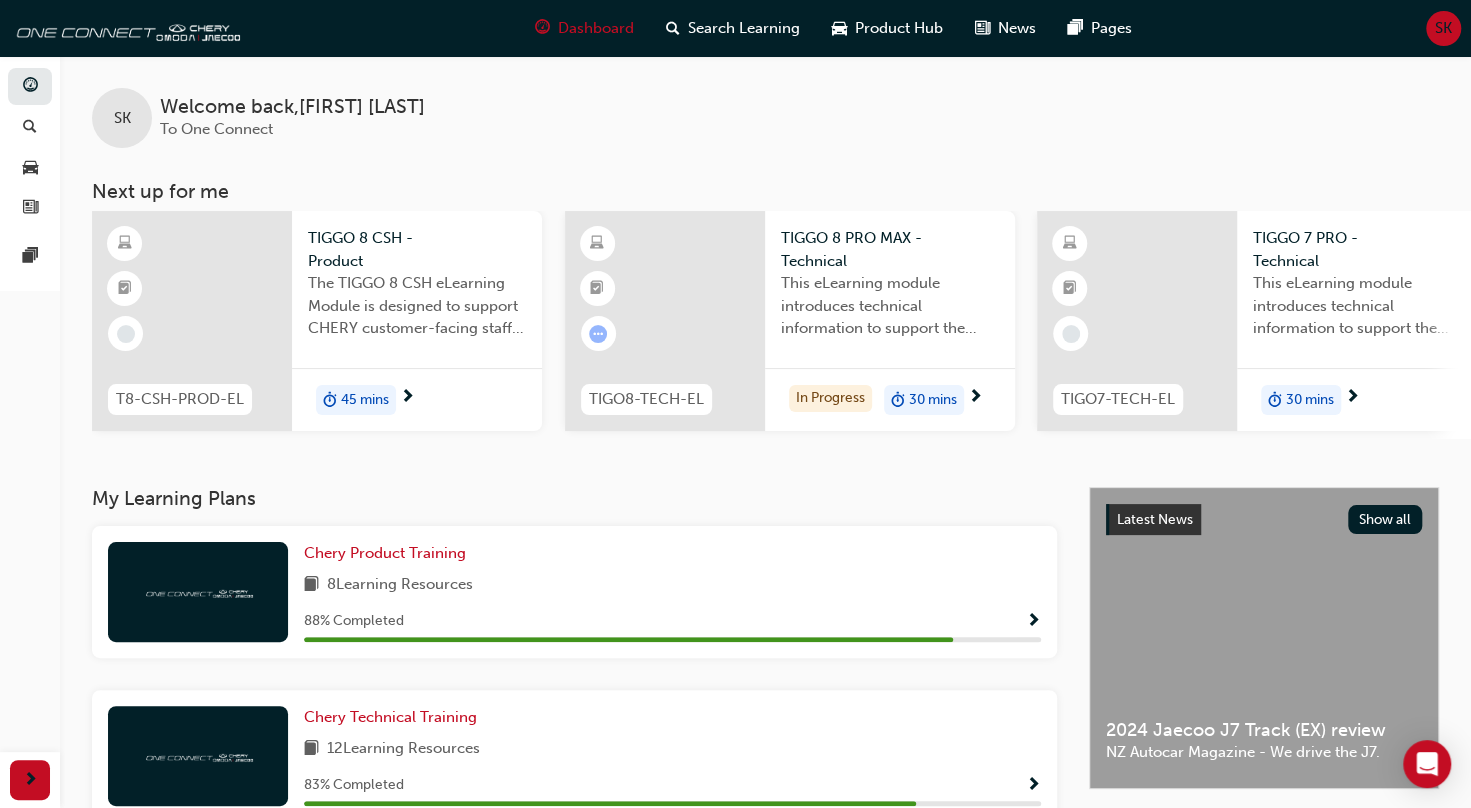 click at bounding box center [192, 321] 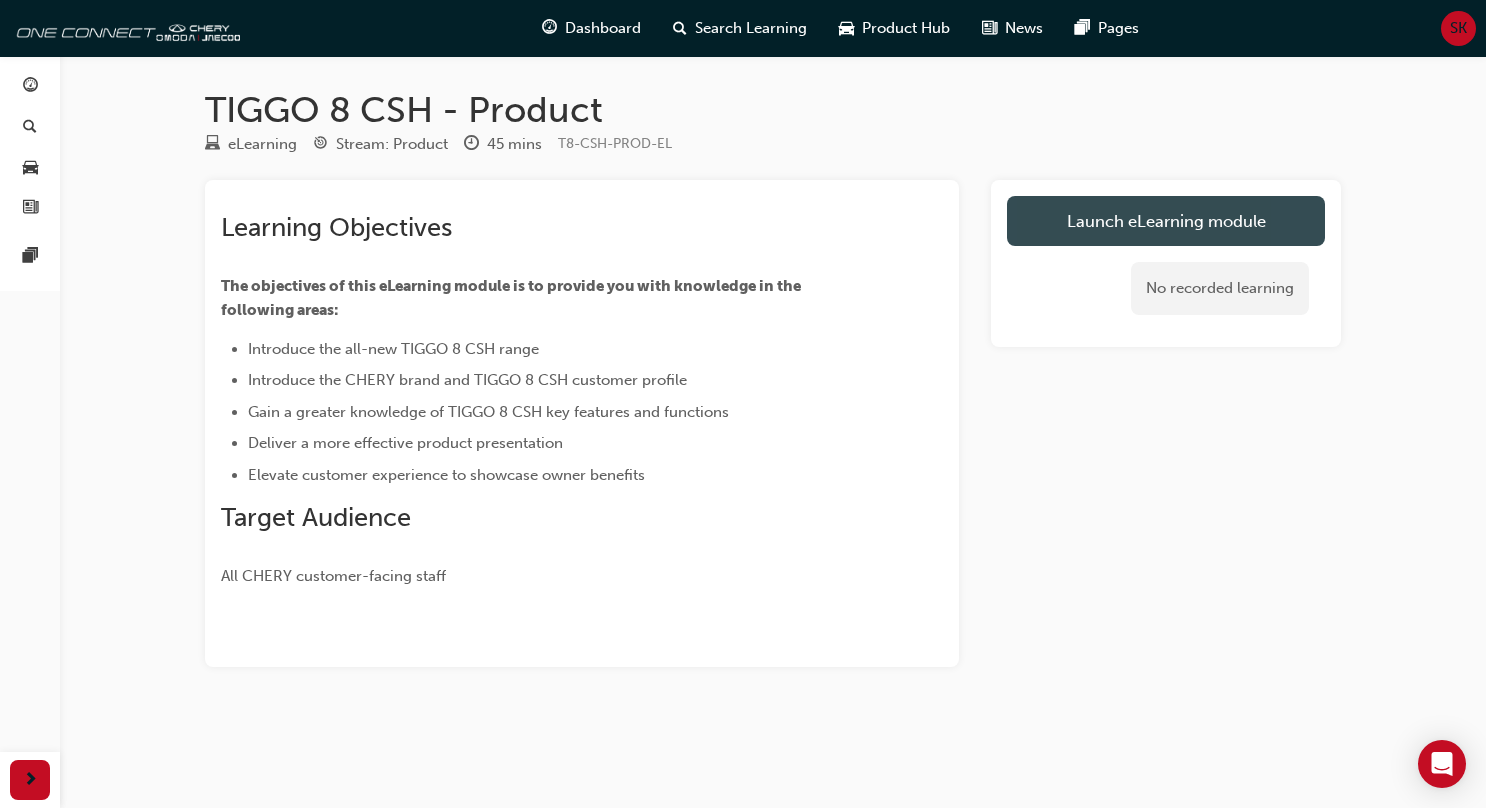 click on "Launch eLearning module" at bounding box center (1166, 221) 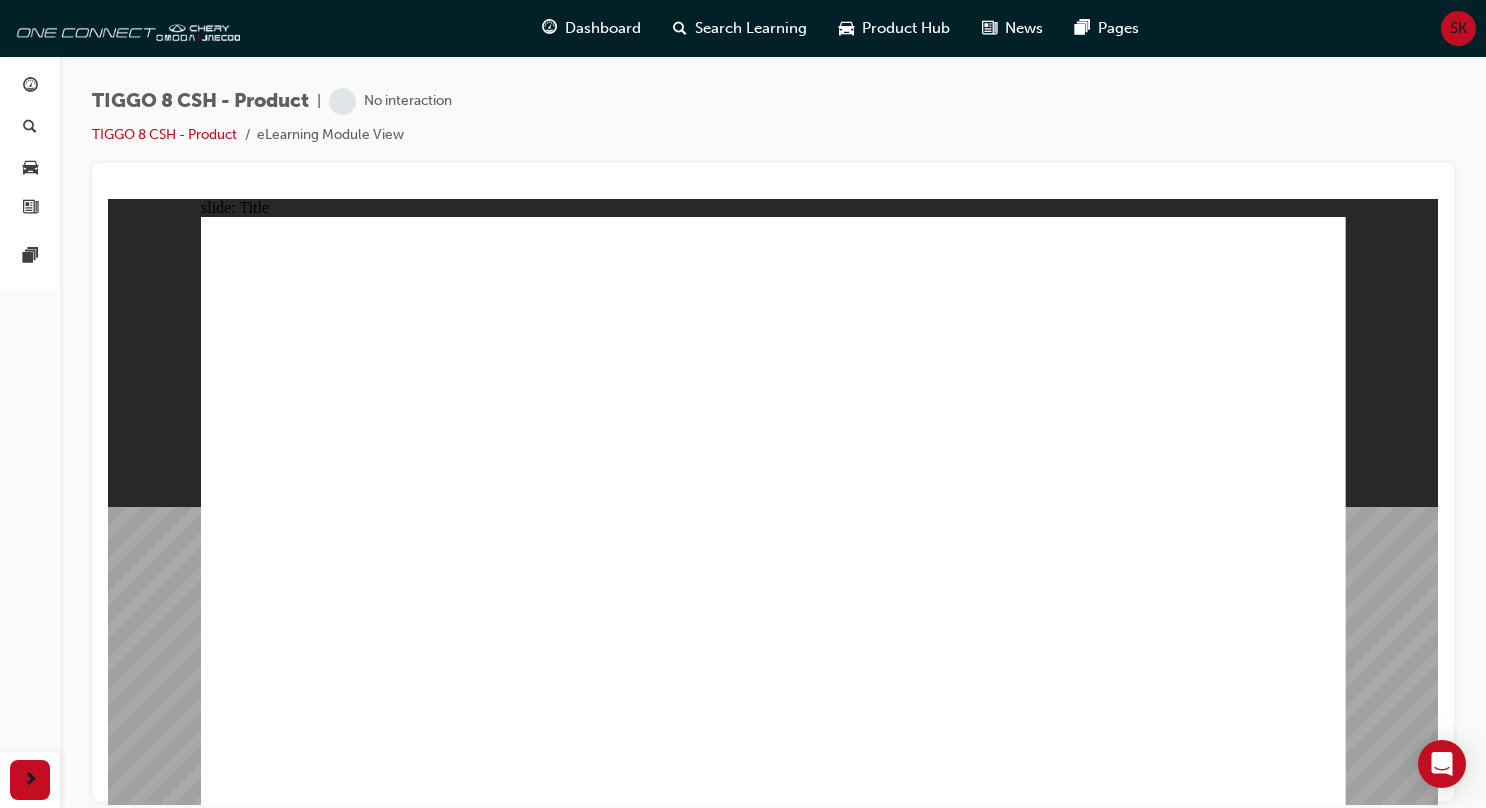 scroll, scrollTop: 0, scrollLeft: 0, axis: both 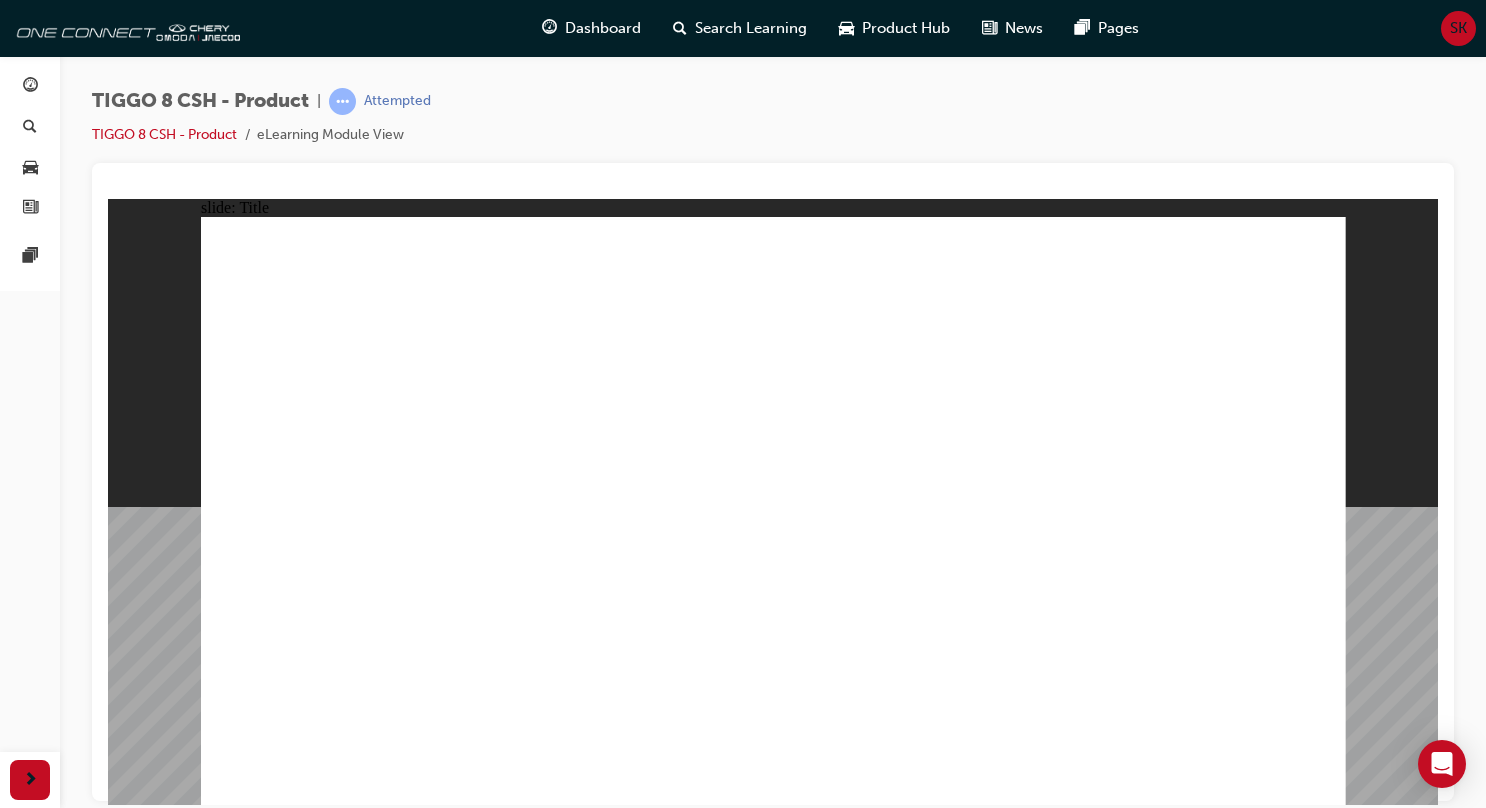click 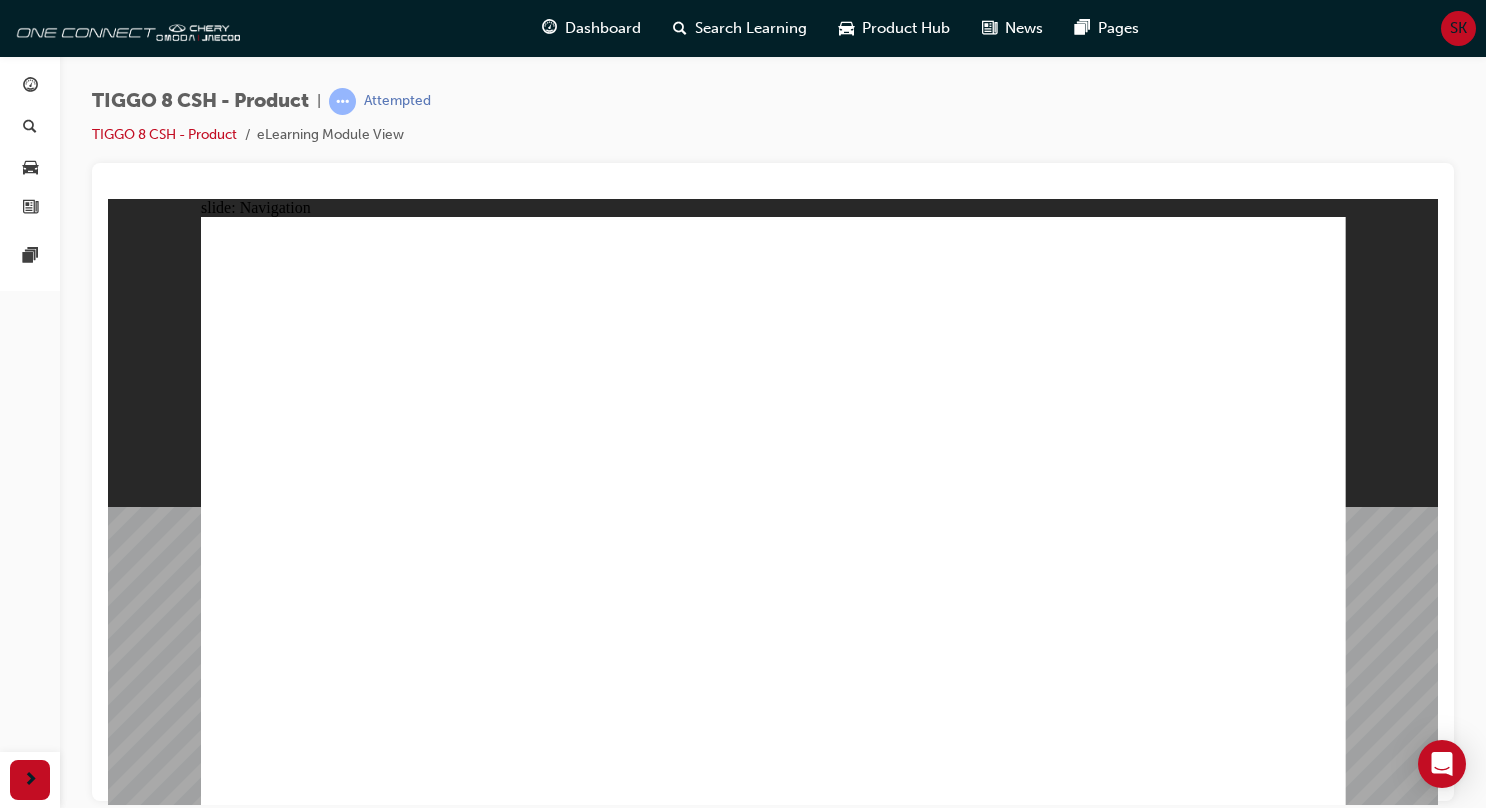 click 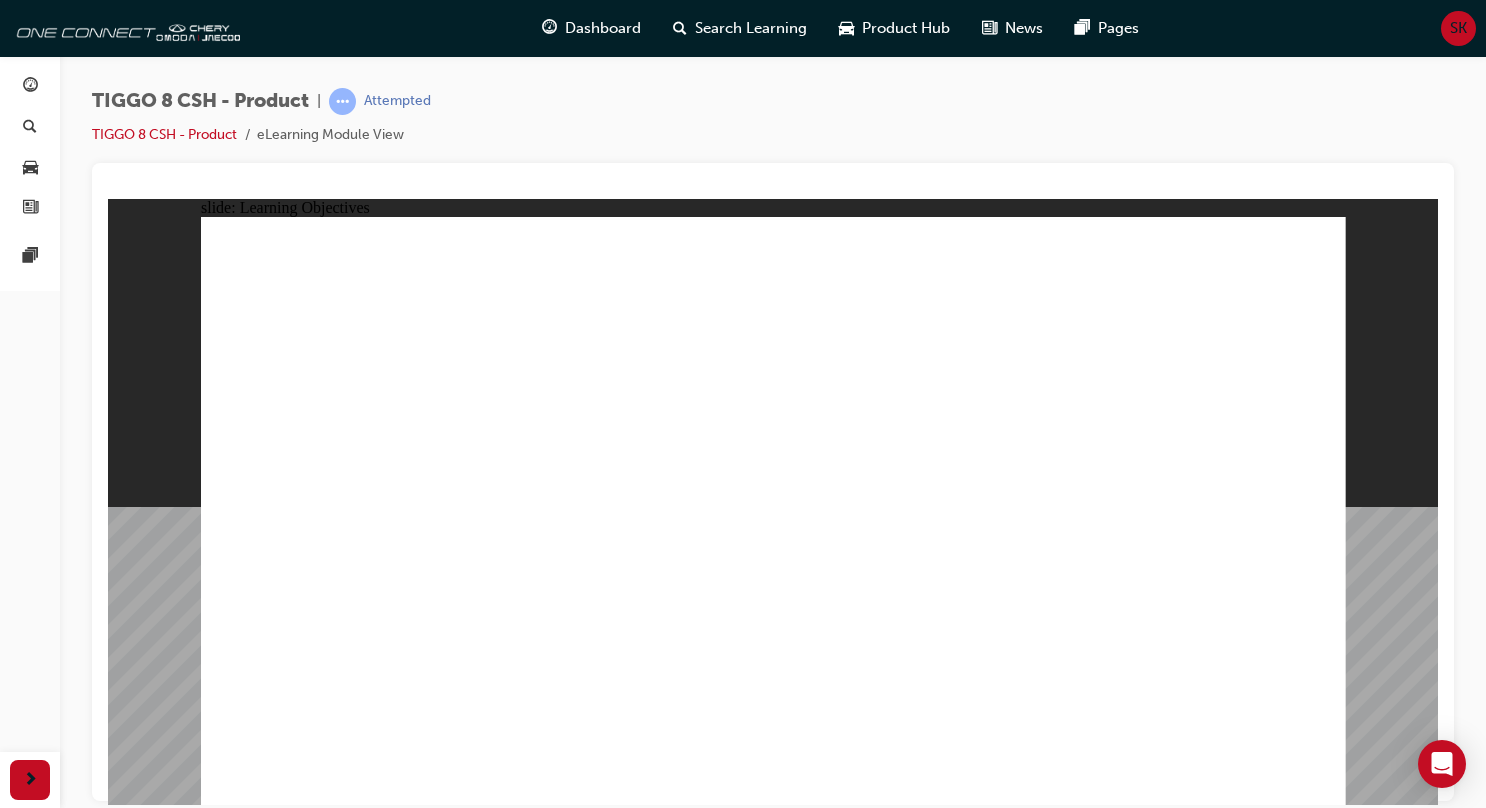 click on "SK" at bounding box center (1458, 28) 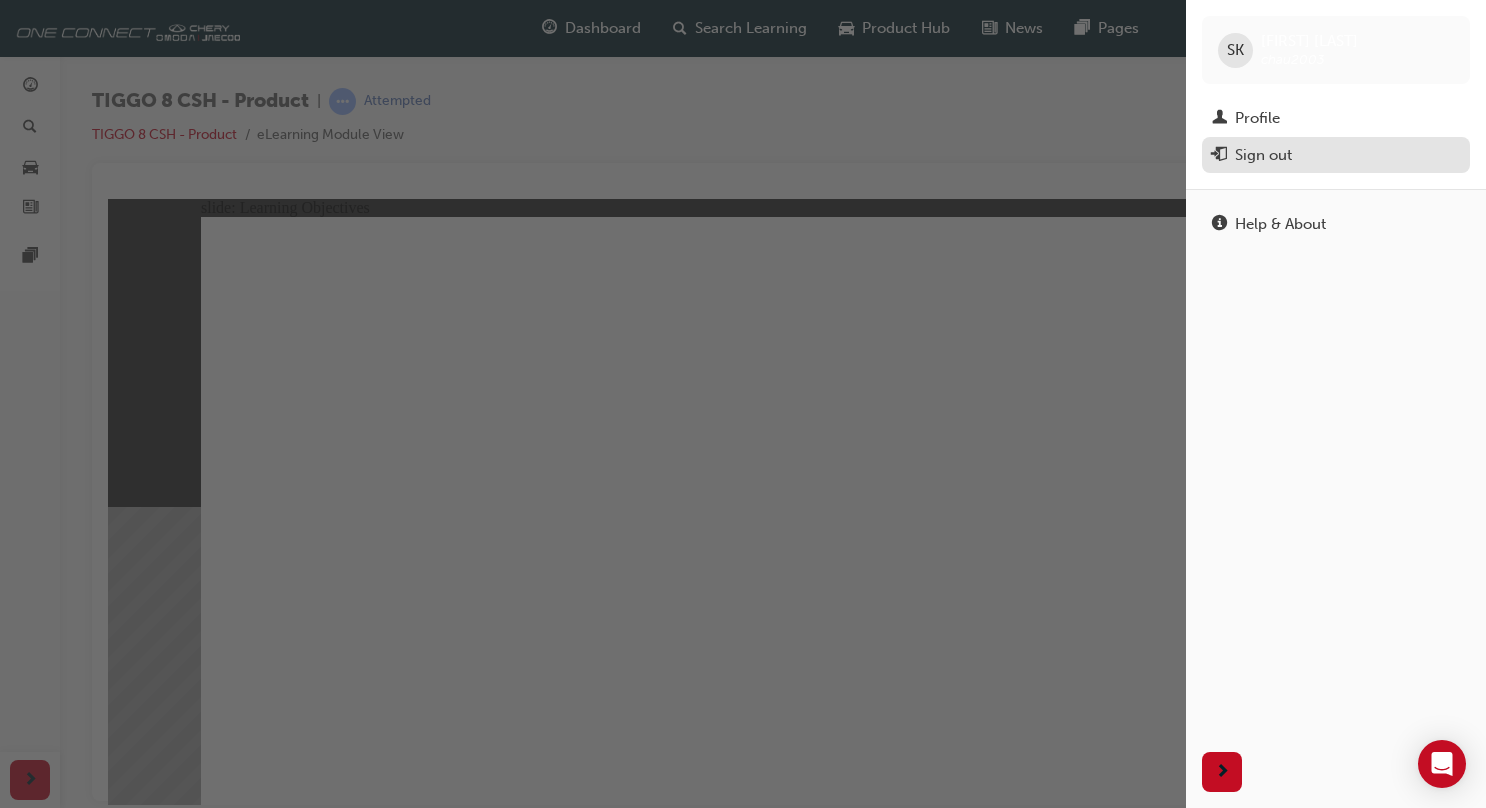 click on "Sign out" at bounding box center [1263, 155] 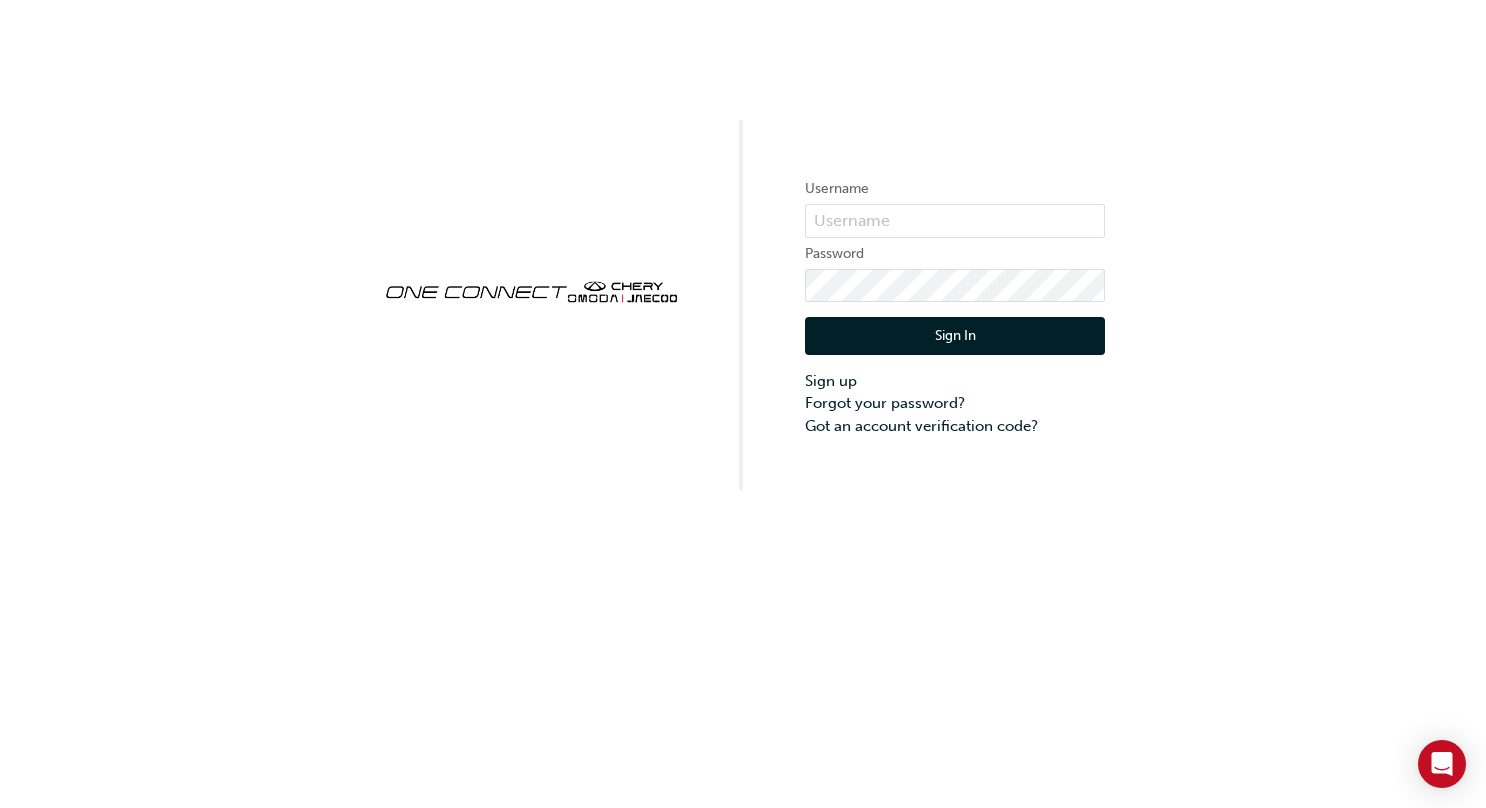 scroll, scrollTop: 0, scrollLeft: 0, axis: both 